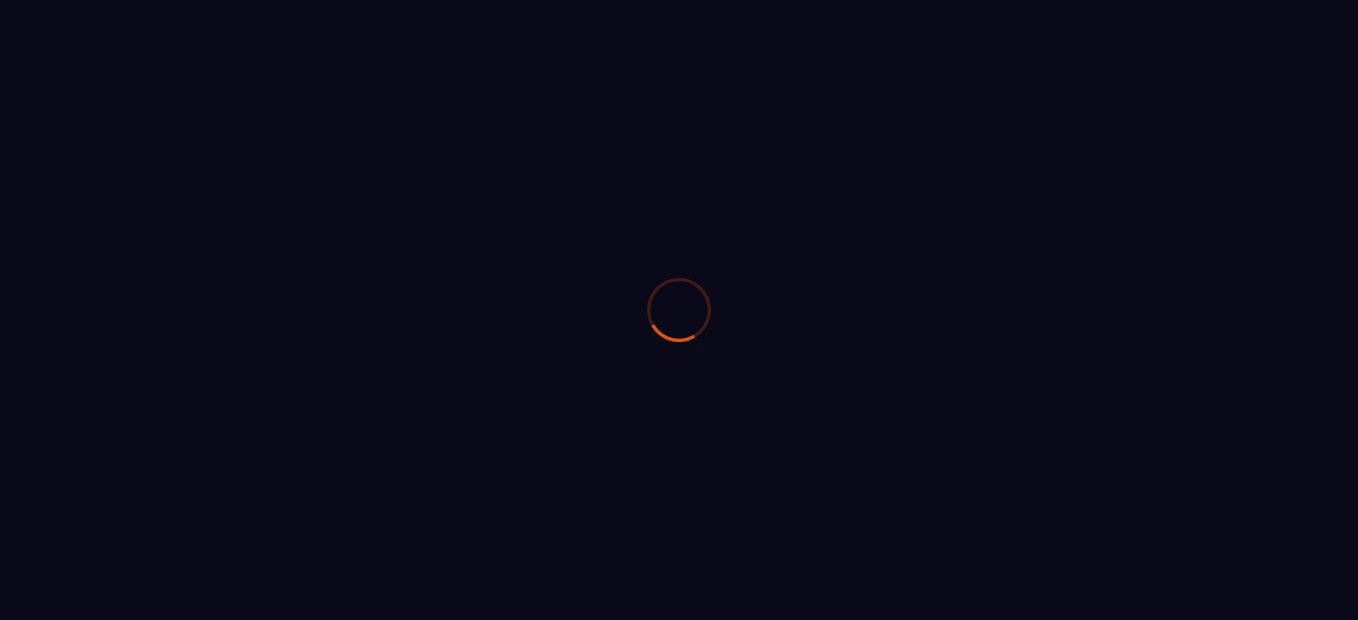 scroll, scrollTop: 0, scrollLeft: 0, axis: both 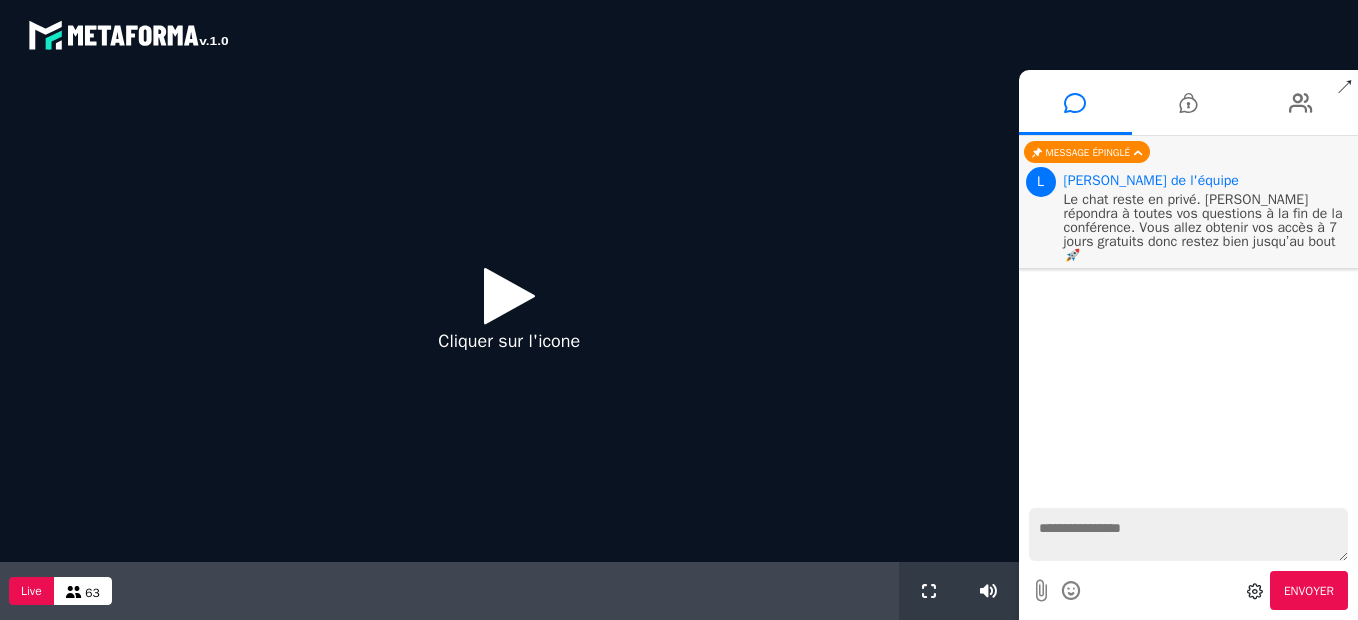 click at bounding box center (509, 295) 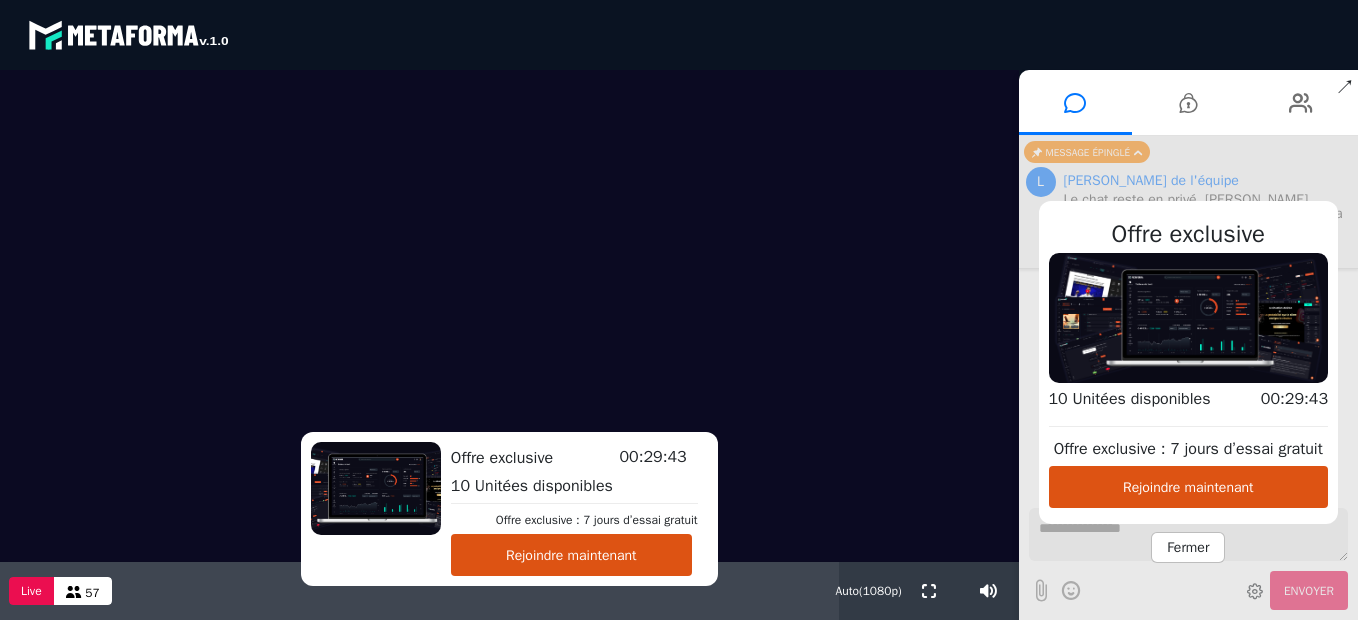 click on "Rejoindre maintenant" at bounding box center [1189, 487] 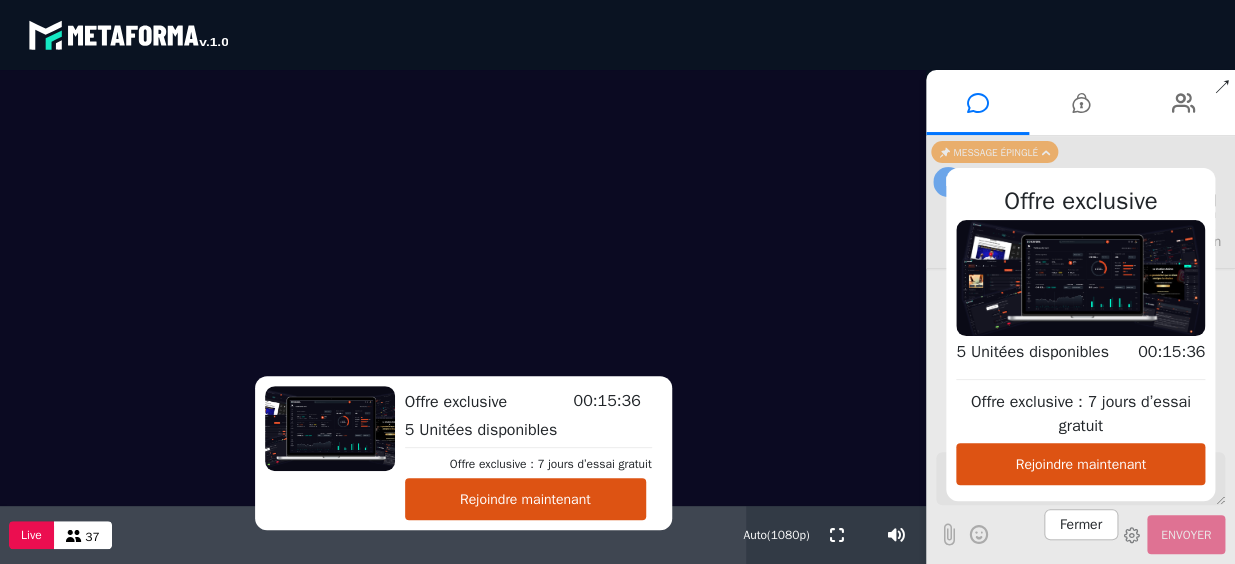 click on "Fermer" at bounding box center (1081, 524) 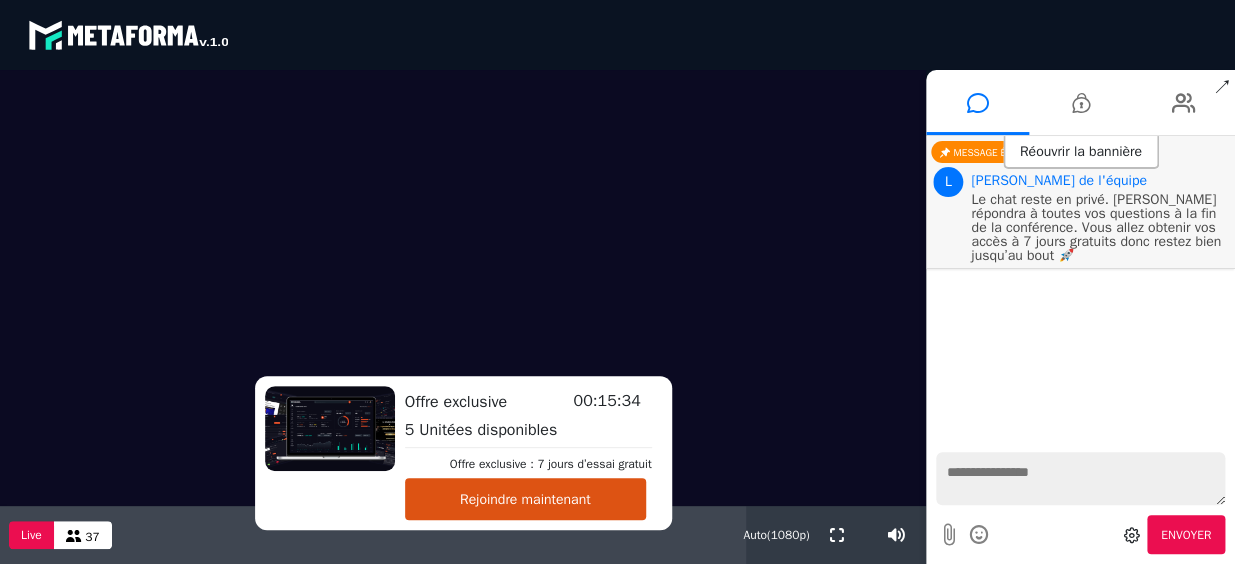 click at bounding box center [1080, 478] 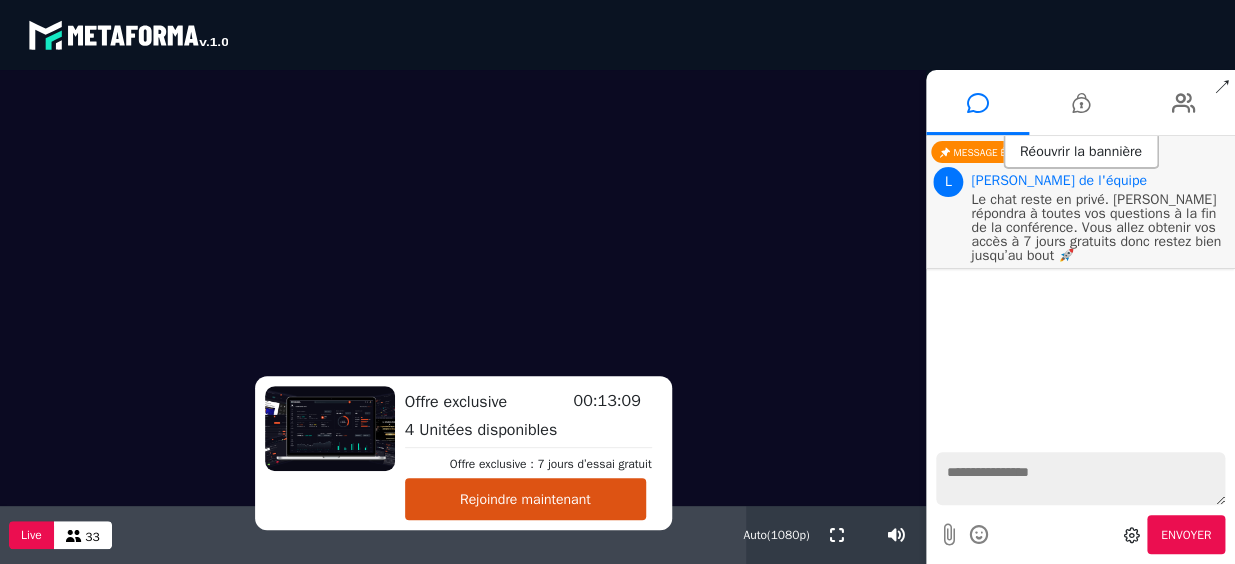 click on "↗" at bounding box center (1222, 88) 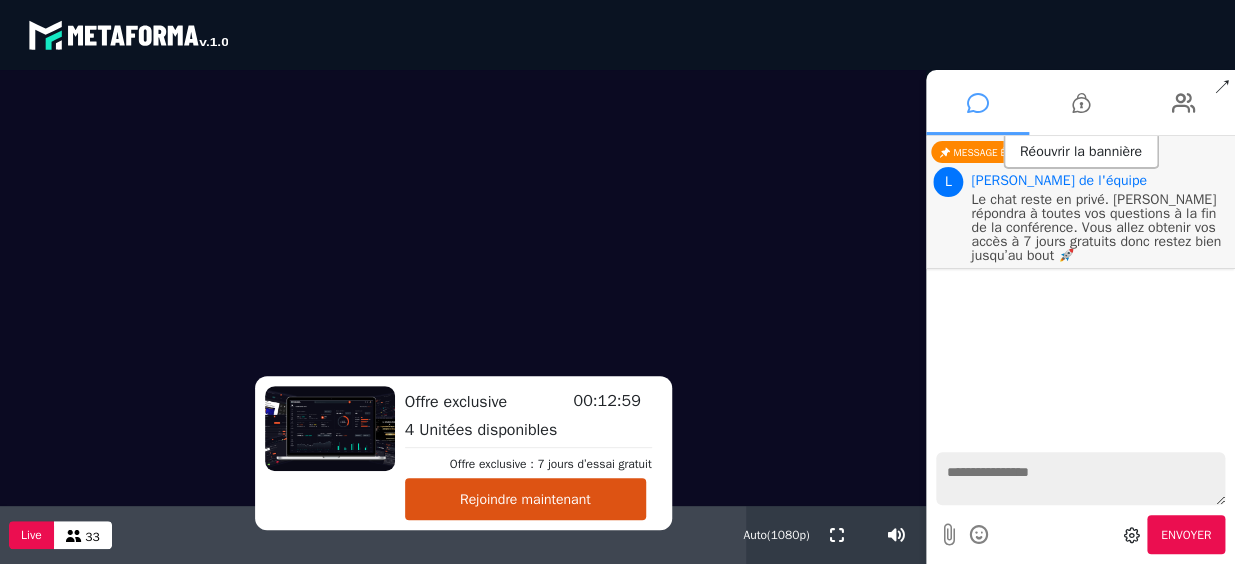 click at bounding box center [978, 103] 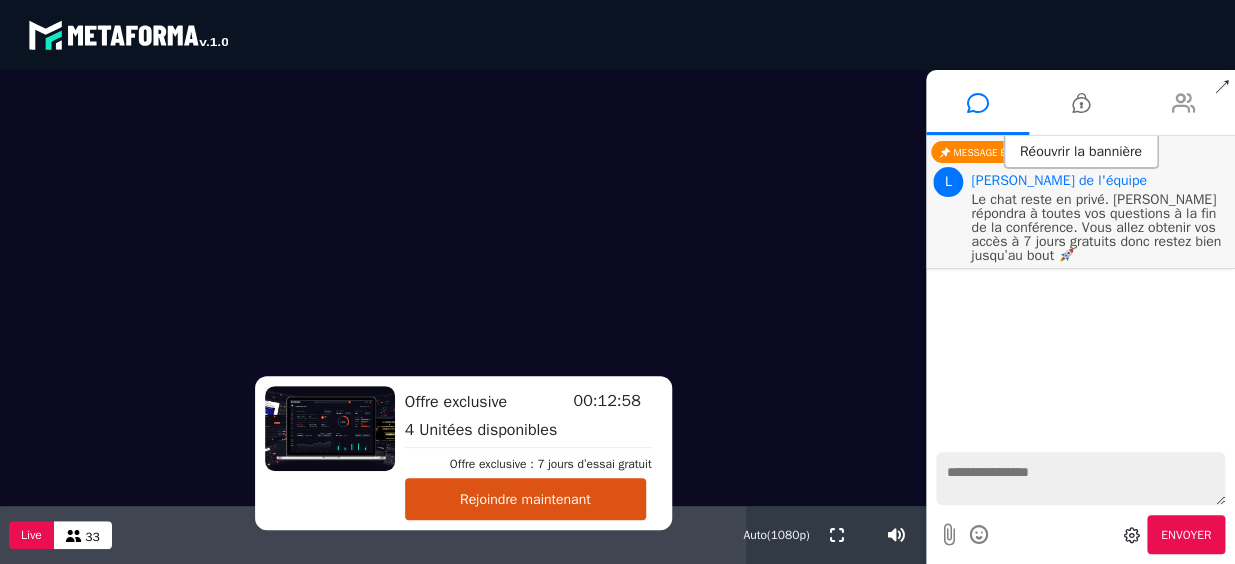 click at bounding box center [1184, 103] 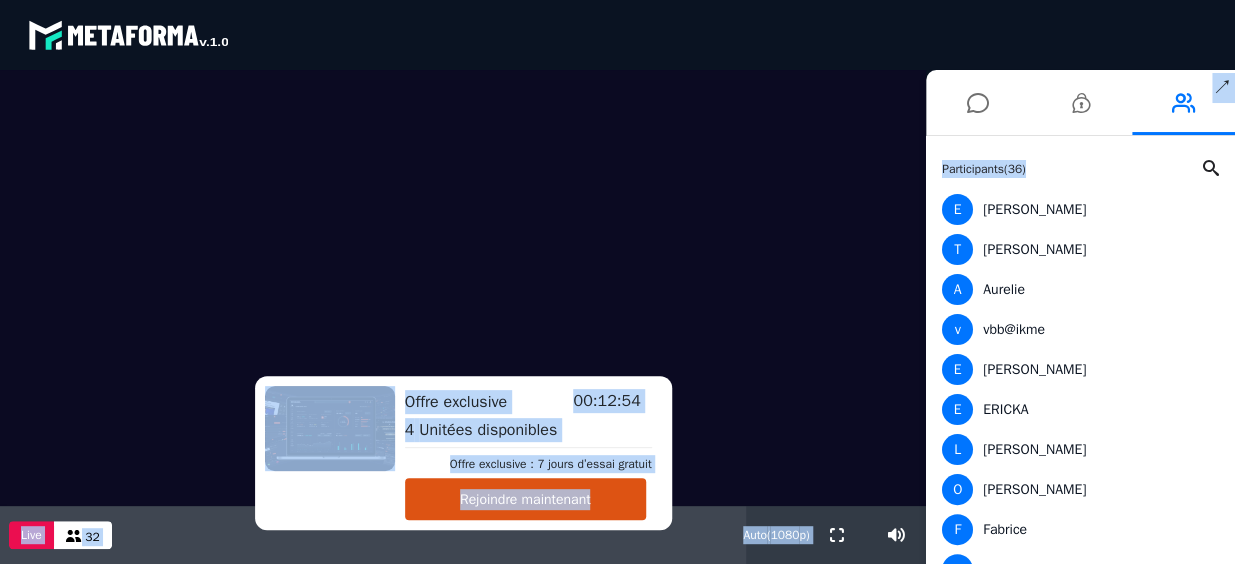 drag, startPoint x: 1233, startPoint y: 172, endPoint x: 1233, endPoint y: 303, distance: 131 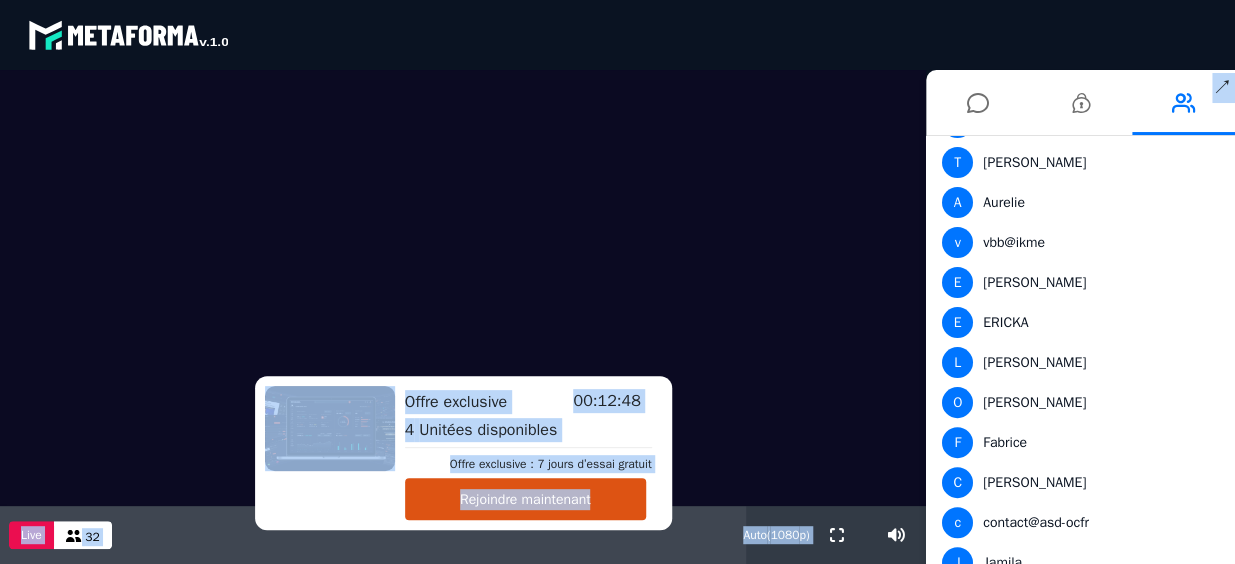 scroll, scrollTop: 0, scrollLeft: 0, axis: both 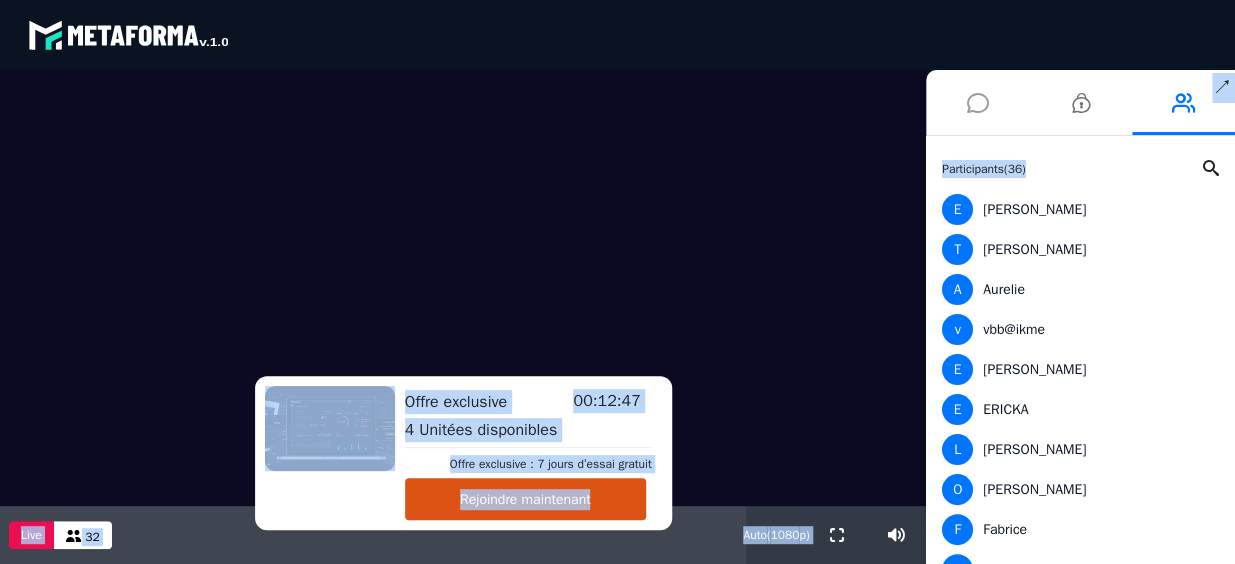click at bounding box center [978, 103] 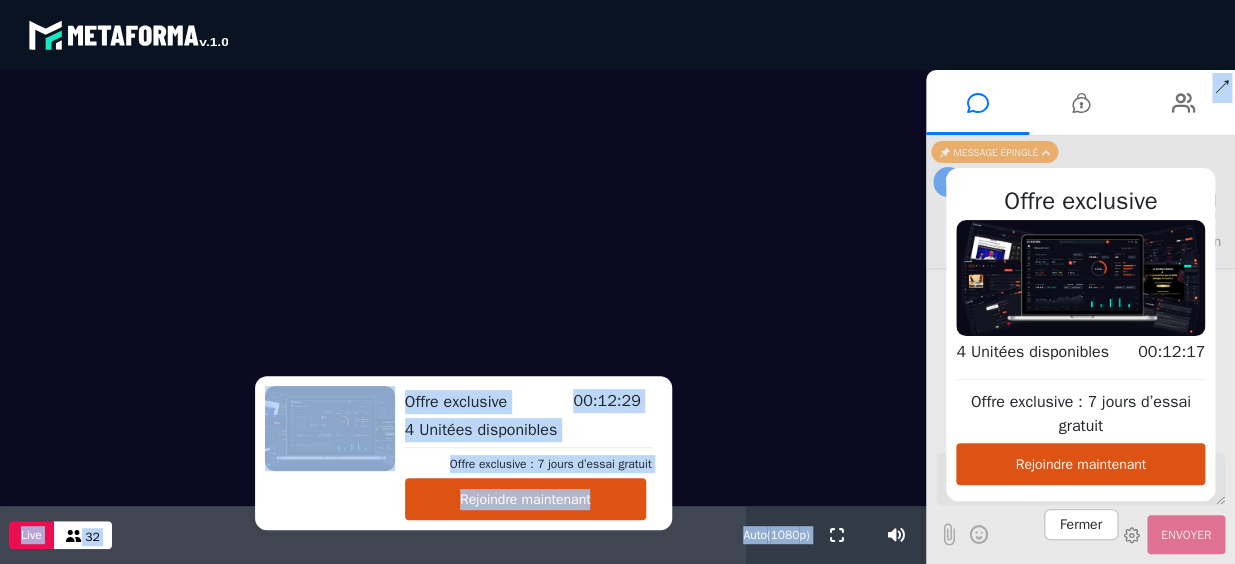 click at bounding box center [463, 288] 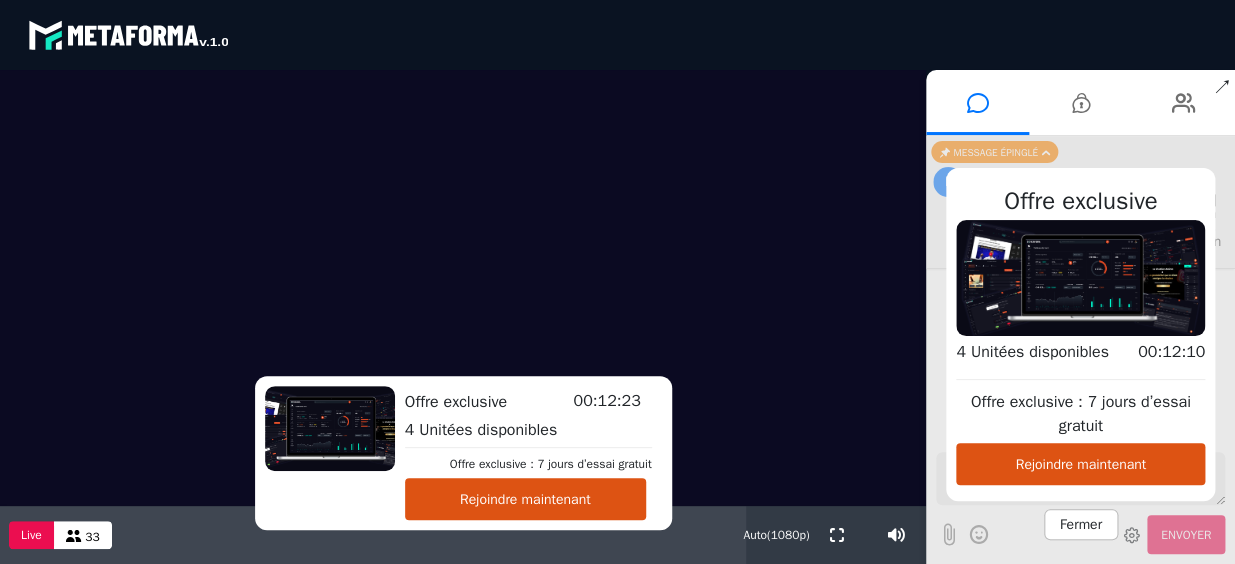 click on "Fermer" at bounding box center [1081, 524] 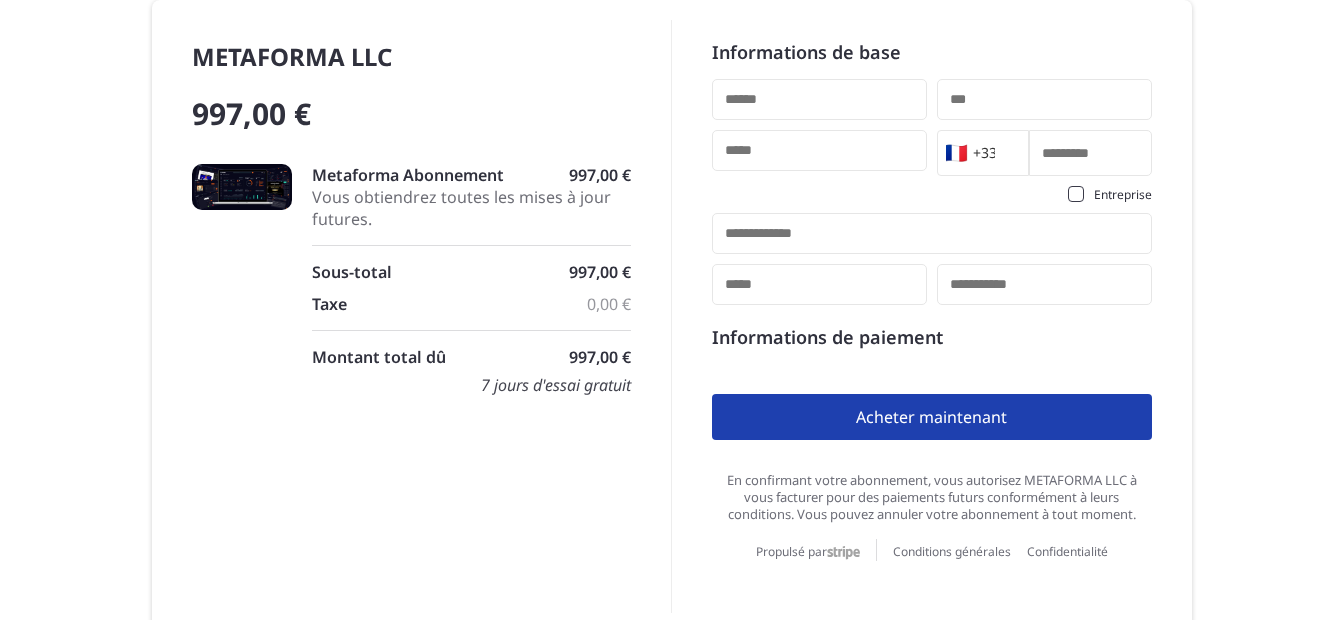 scroll, scrollTop: 0, scrollLeft: 0, axis: both 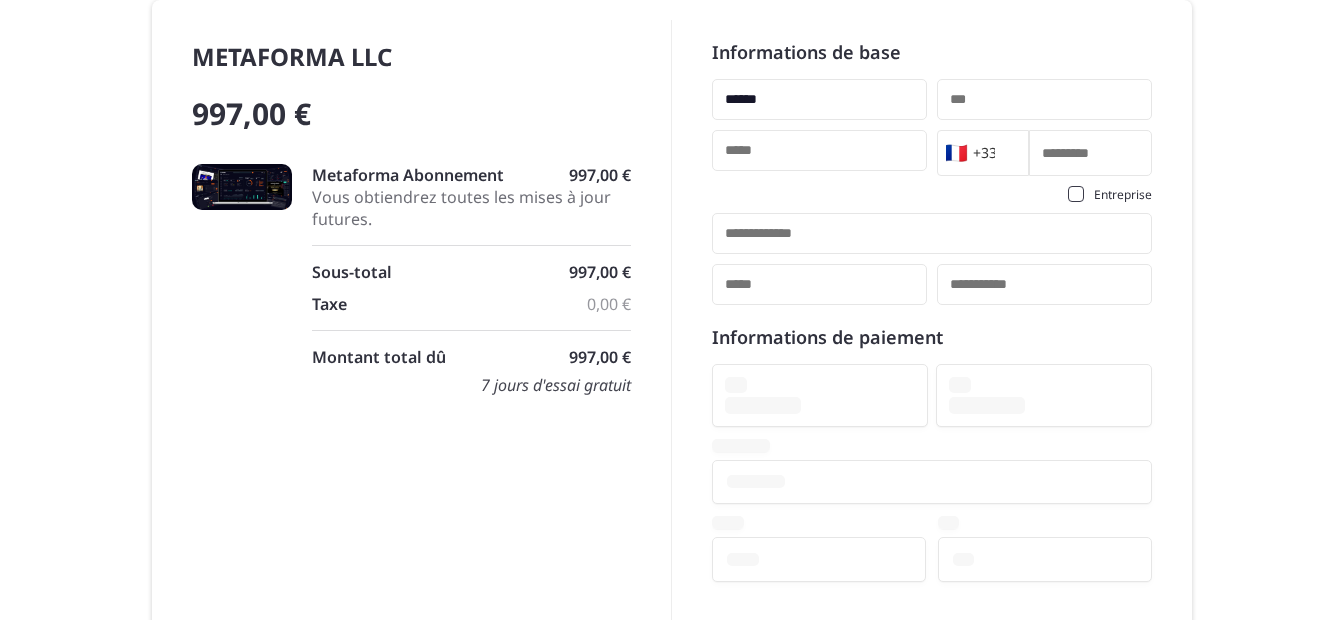 type on "******" 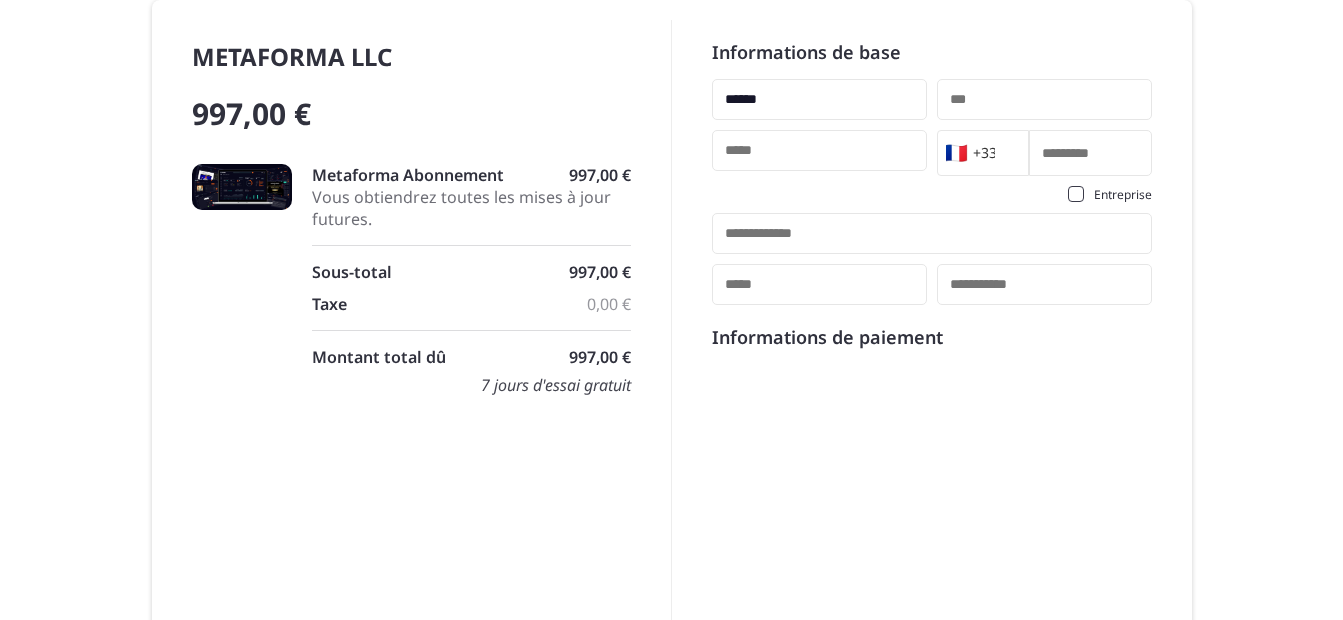 click at bounding box center (1044, 99) 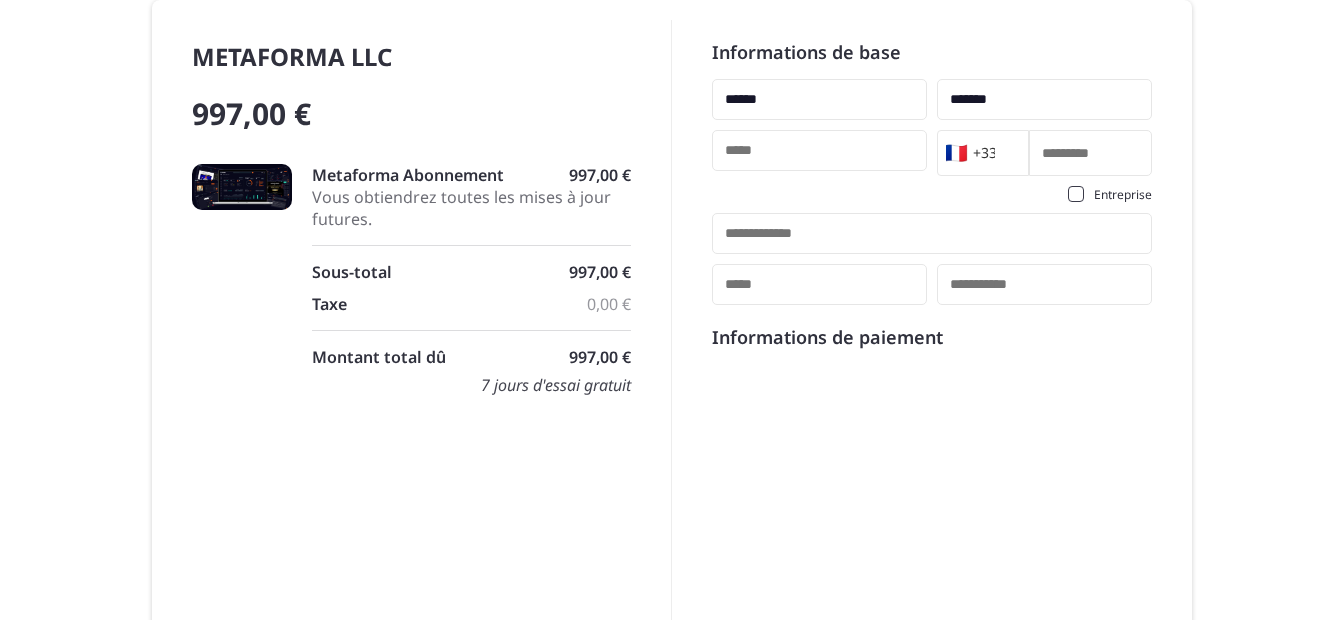 type on "*******" 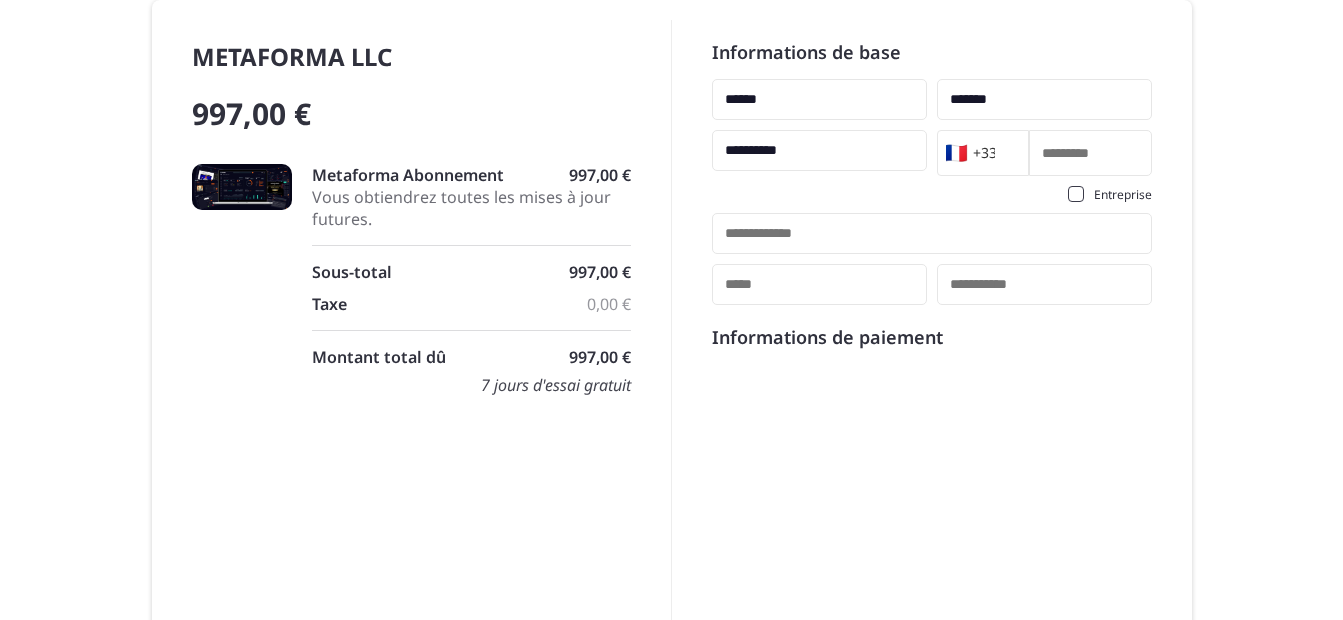 type on "**********" 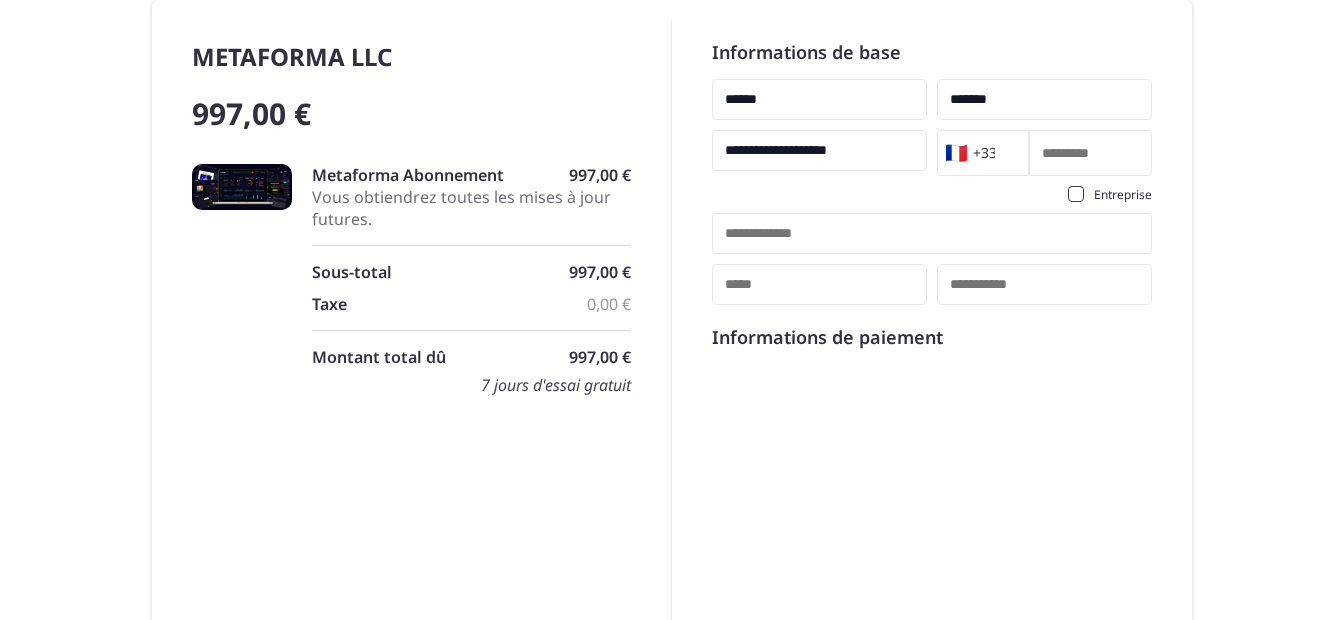click at bounding box center (1090, 153) 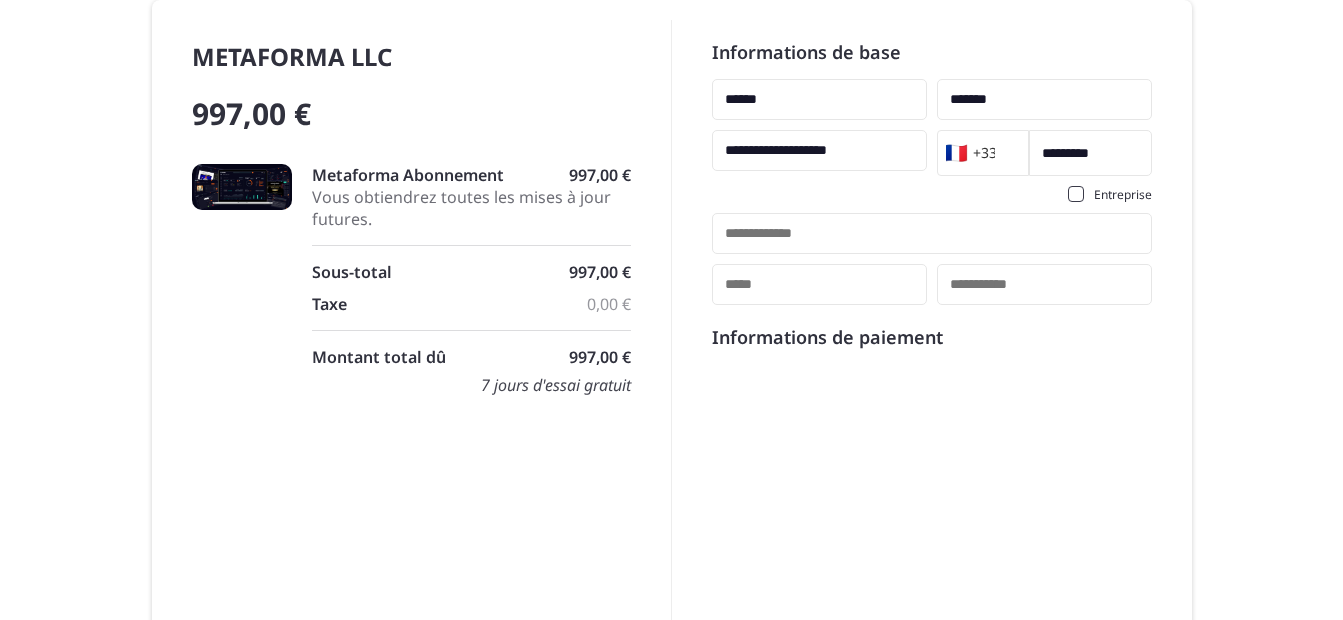 type on "*********" 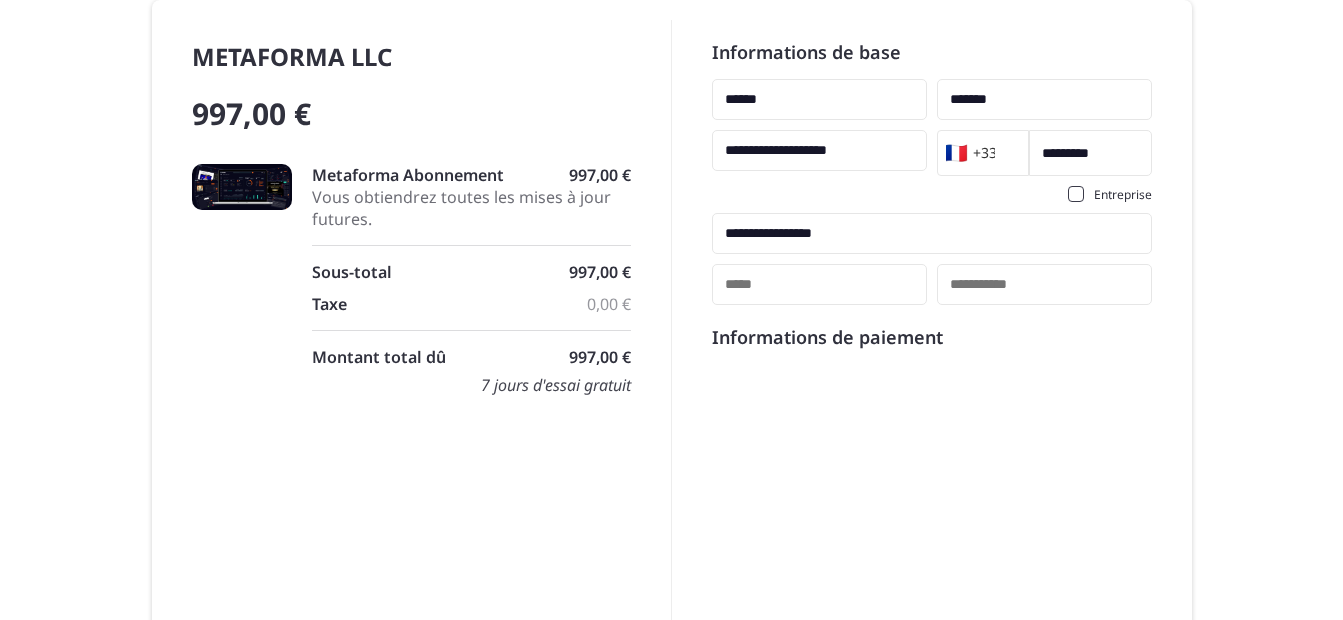 type on "**********" 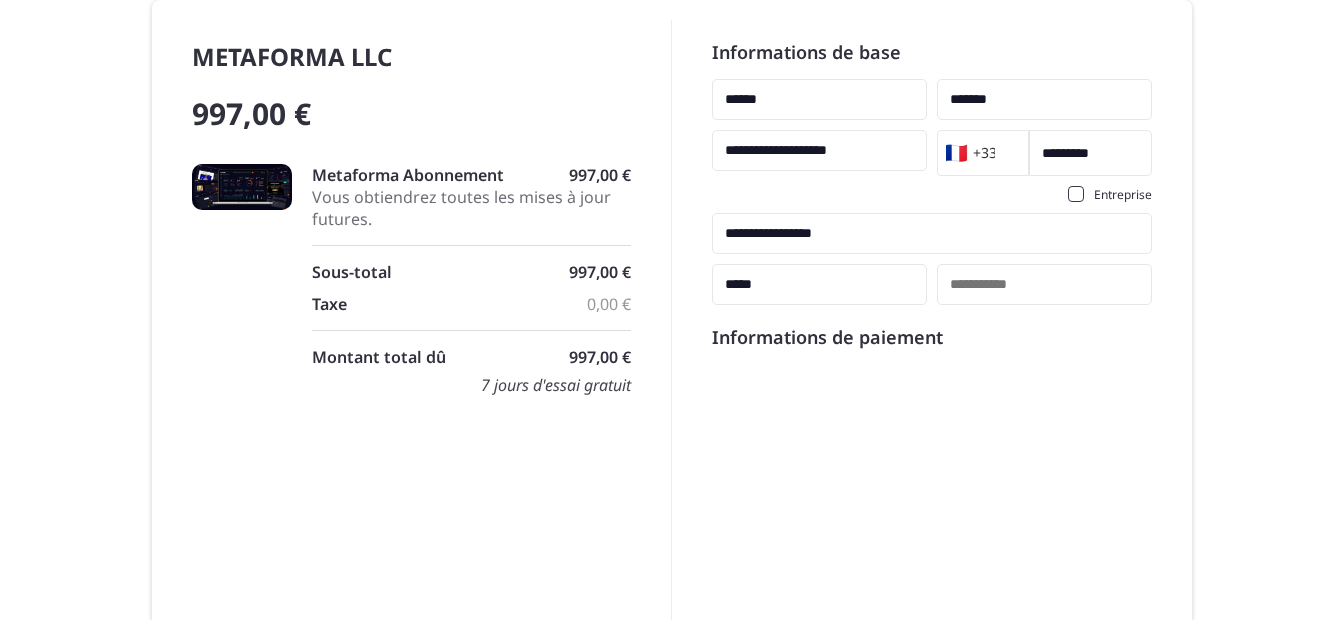 type on "**********" 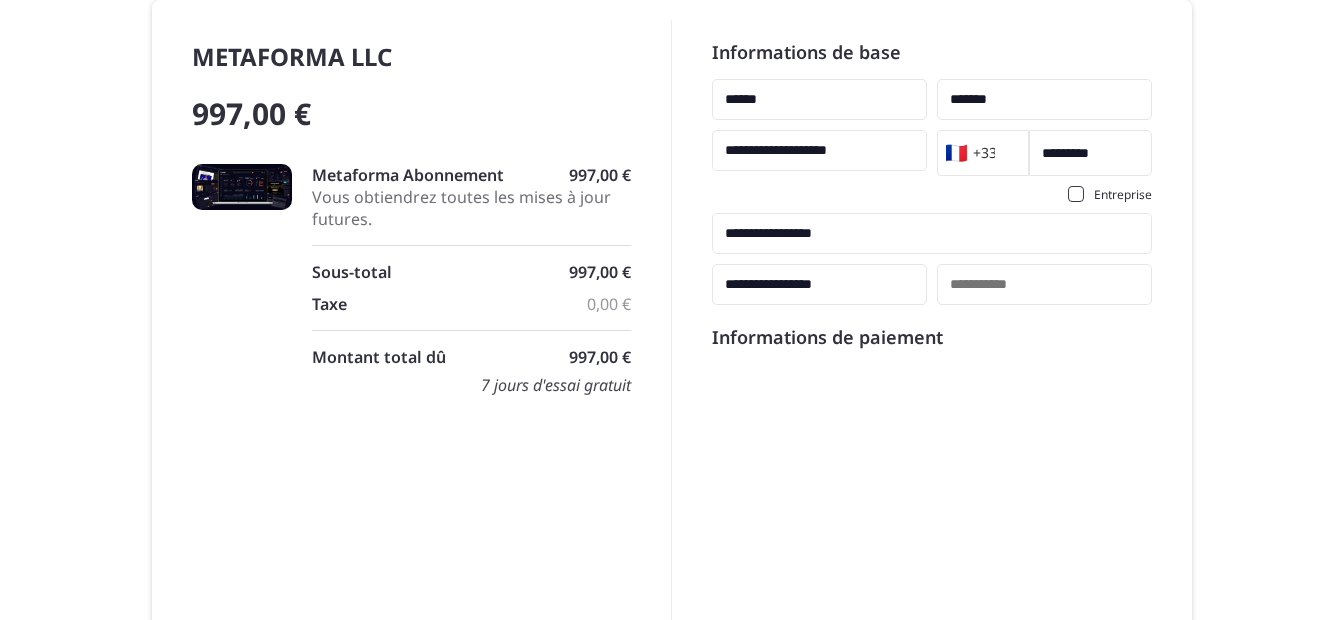 type on "*****" 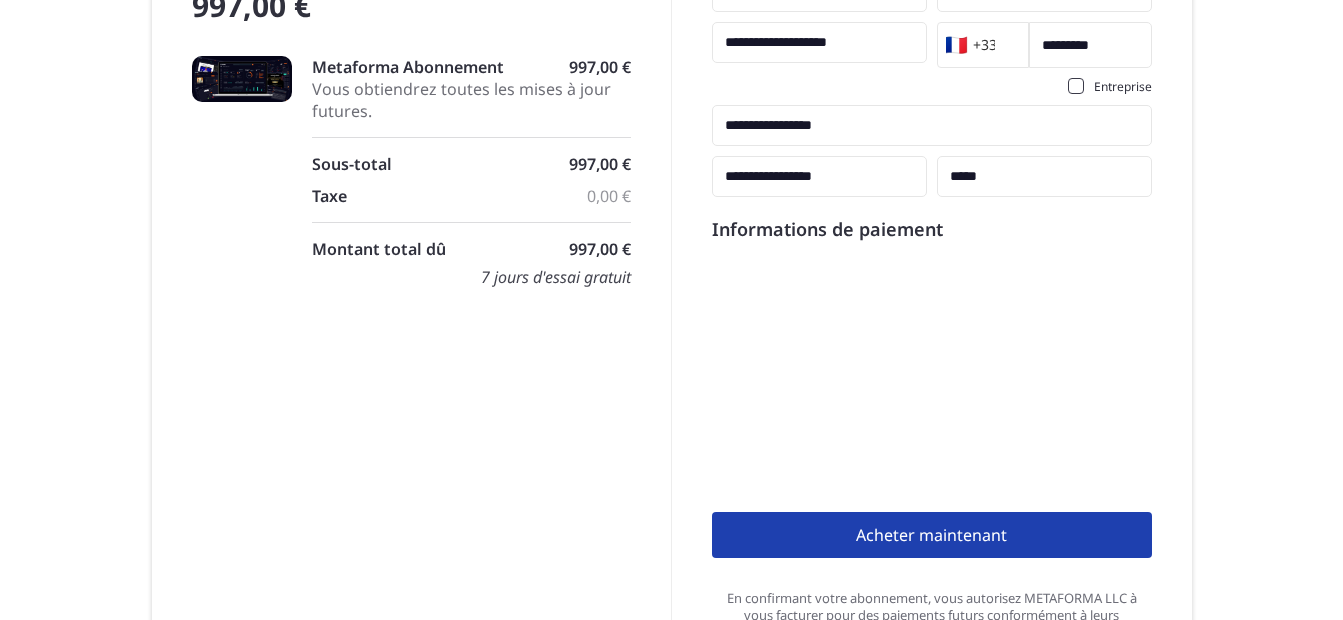 scroll, scrollTop: 251, scrollLeft: 0, axis: vertical 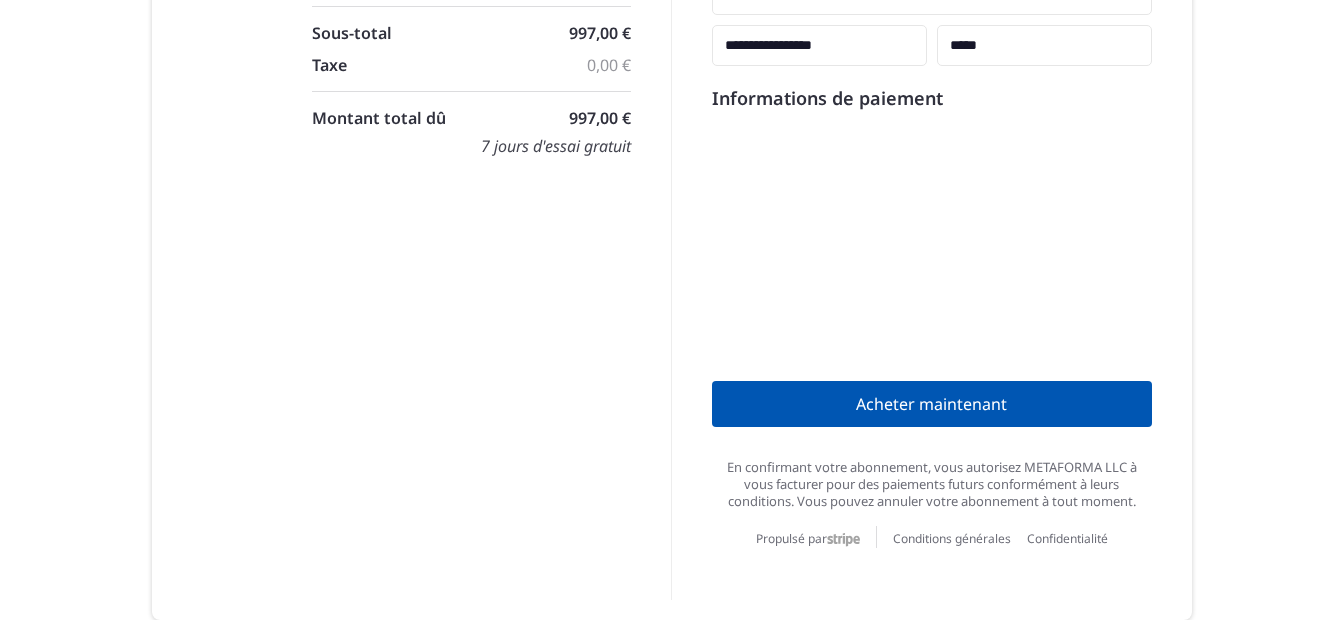click on "Acheter maintenant" at bounding box center (932, 404) 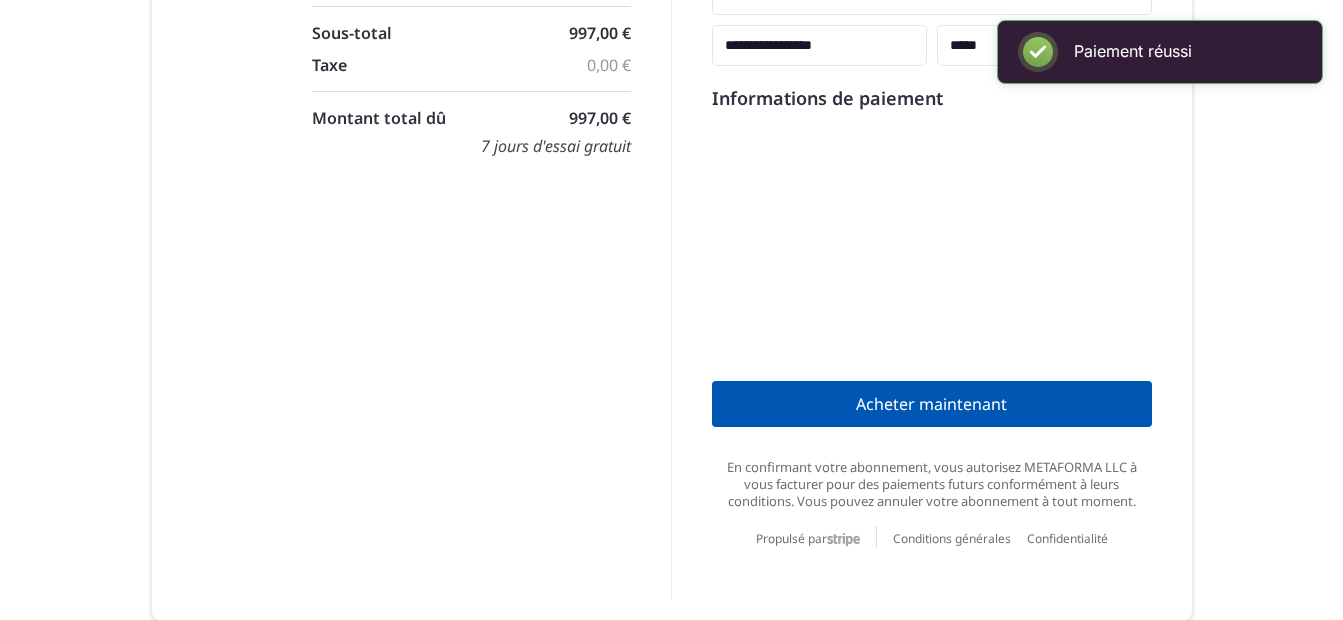scroll, scrollTop: 251, scrollLeft: 0, axis: vertical 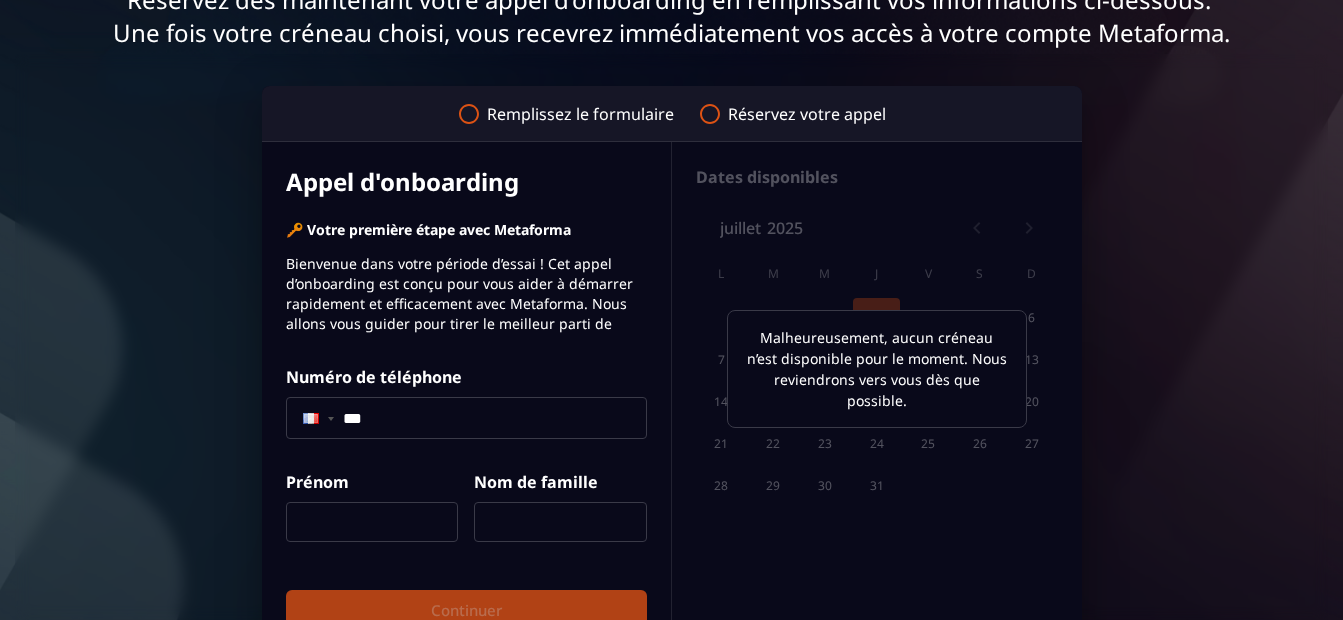 click 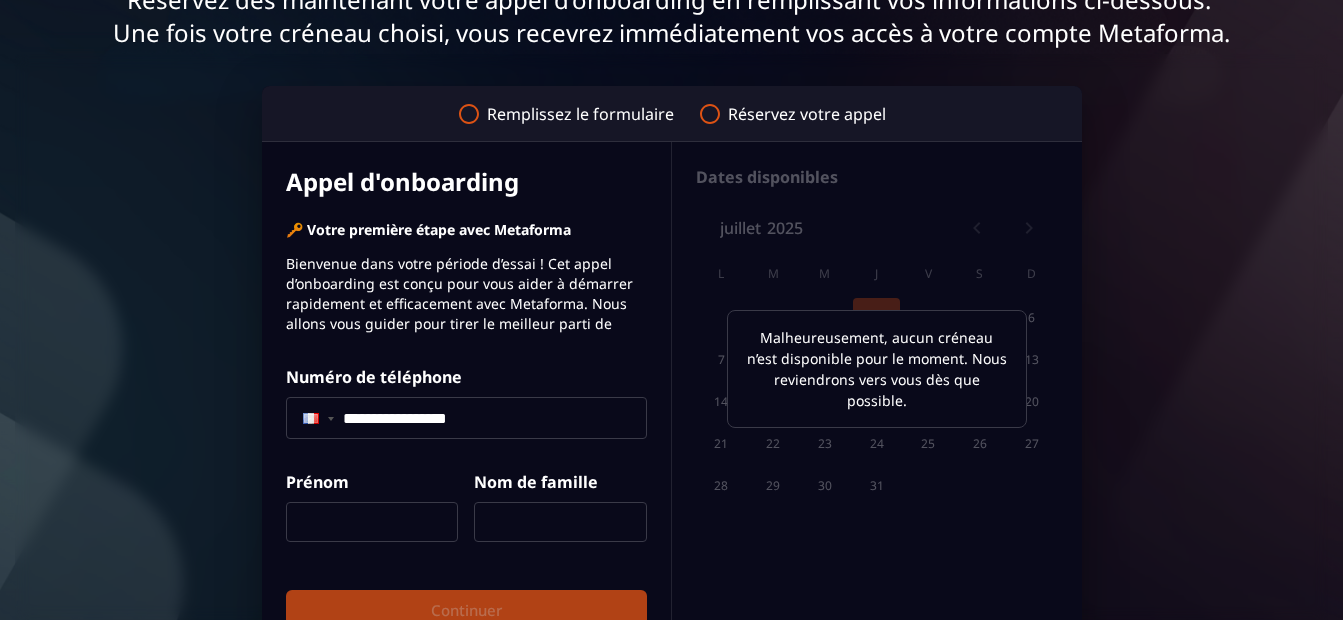 type on "**********" 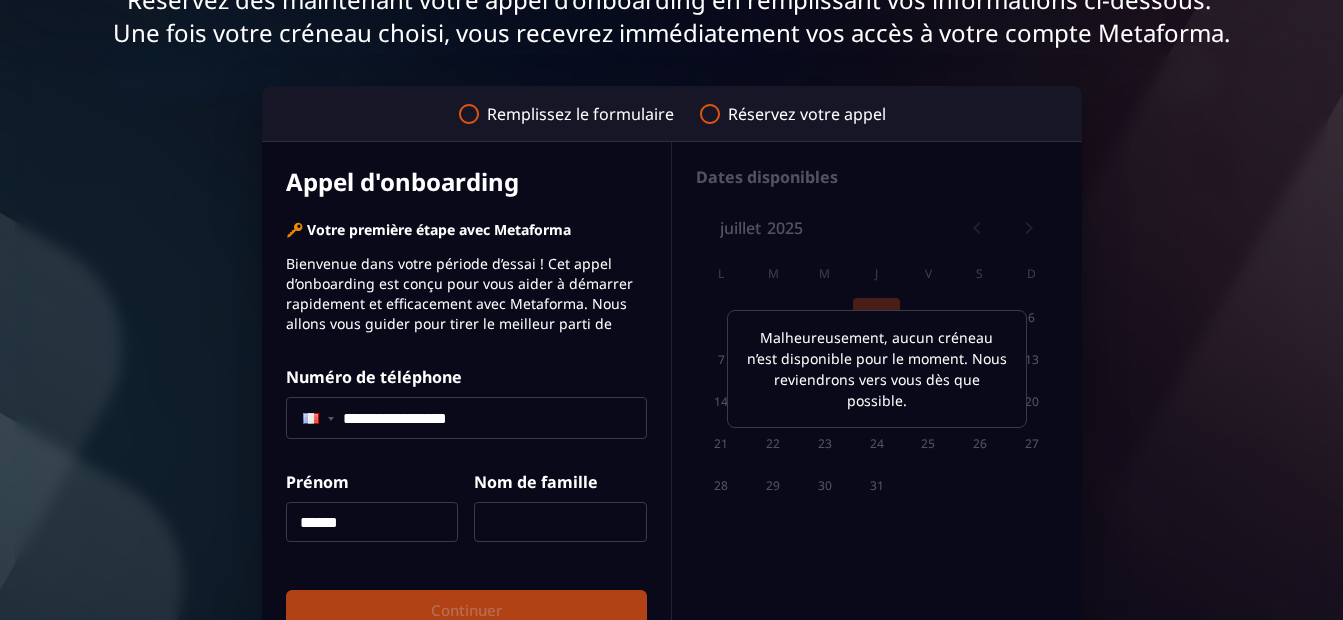 type on "******" 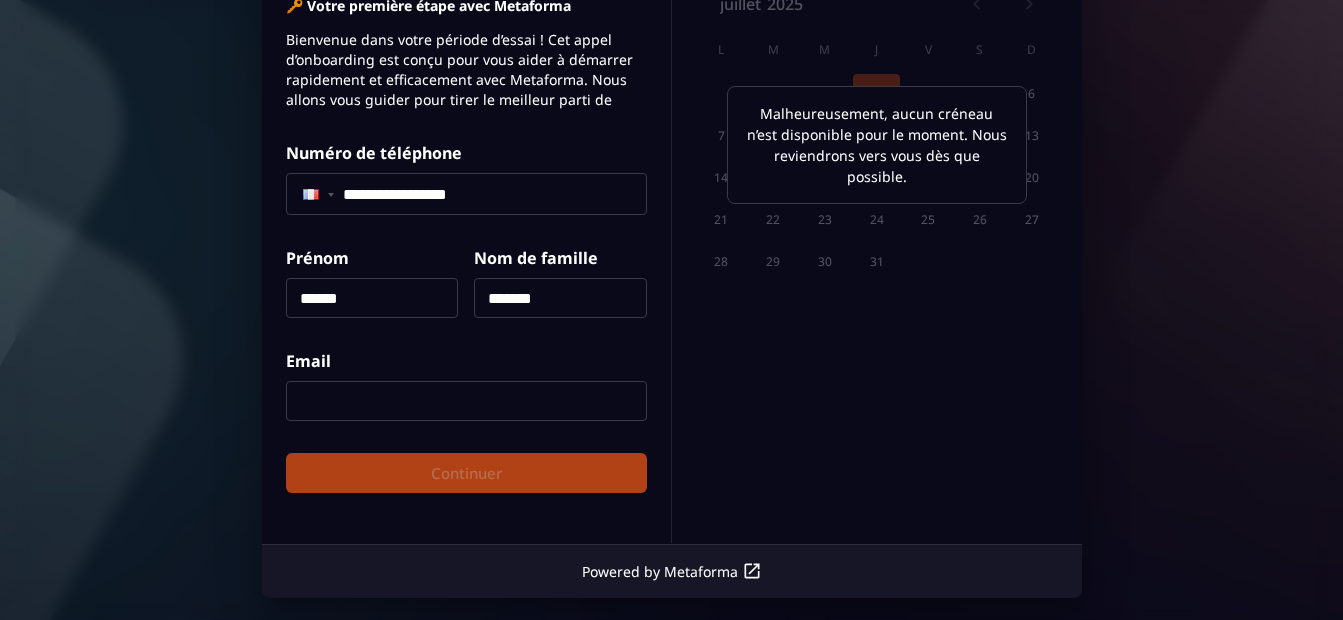 scroll, scrollTop: 460, scrollLeft: 0, axis: vertical 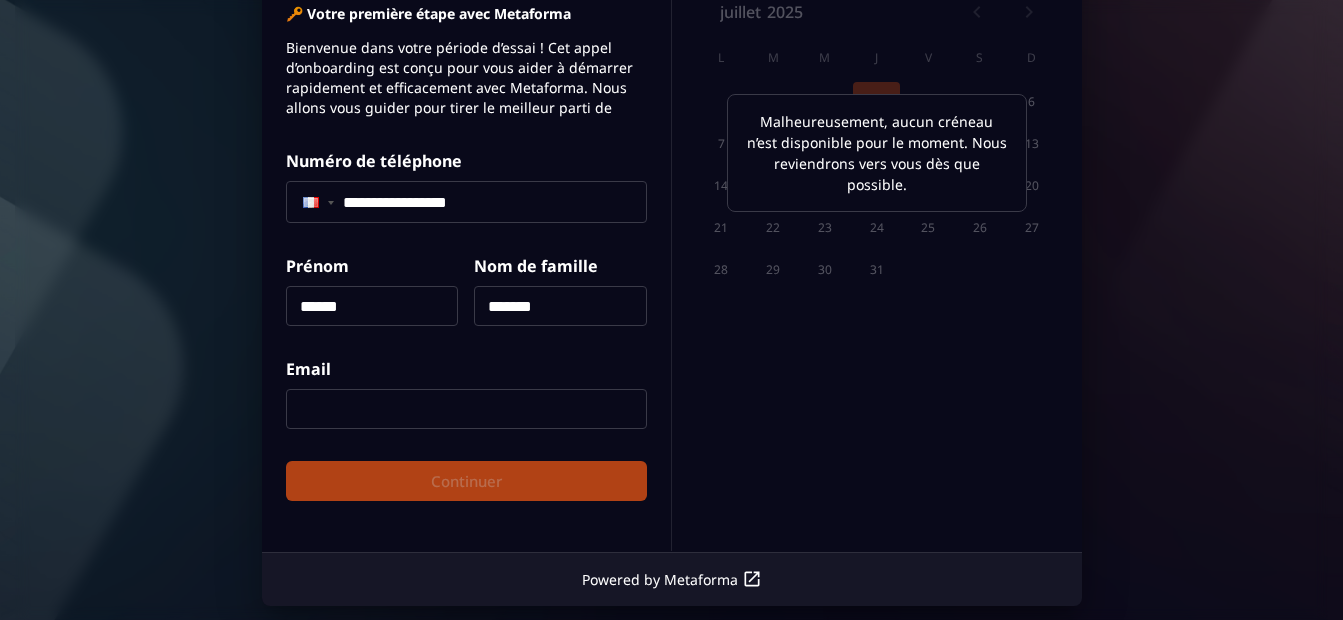 type on "*******" 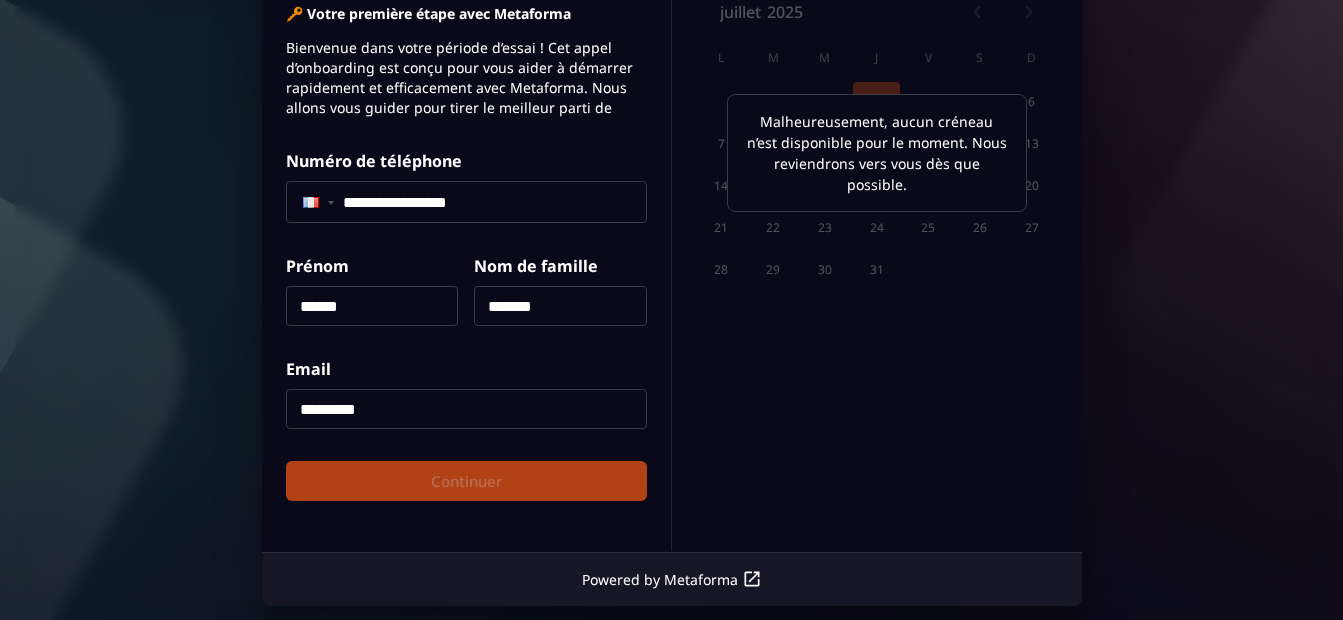 type on "**********" 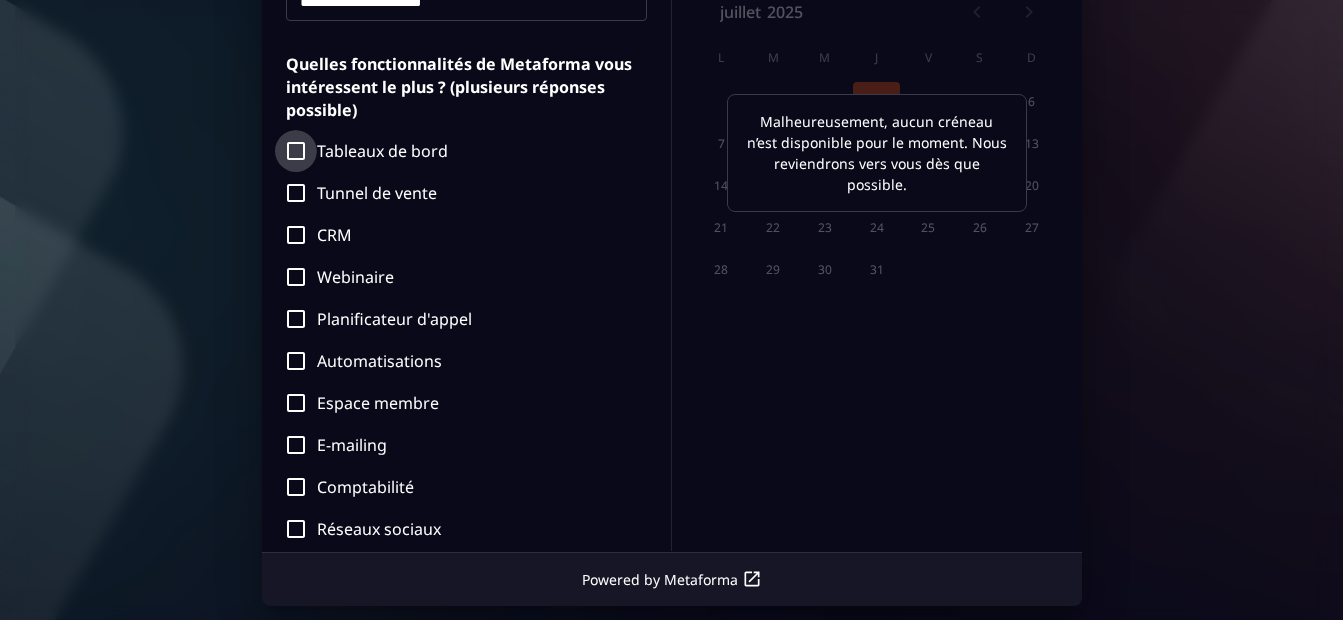 scroll, scrollTop: 503, scrollLeft: 0, axis: vertical 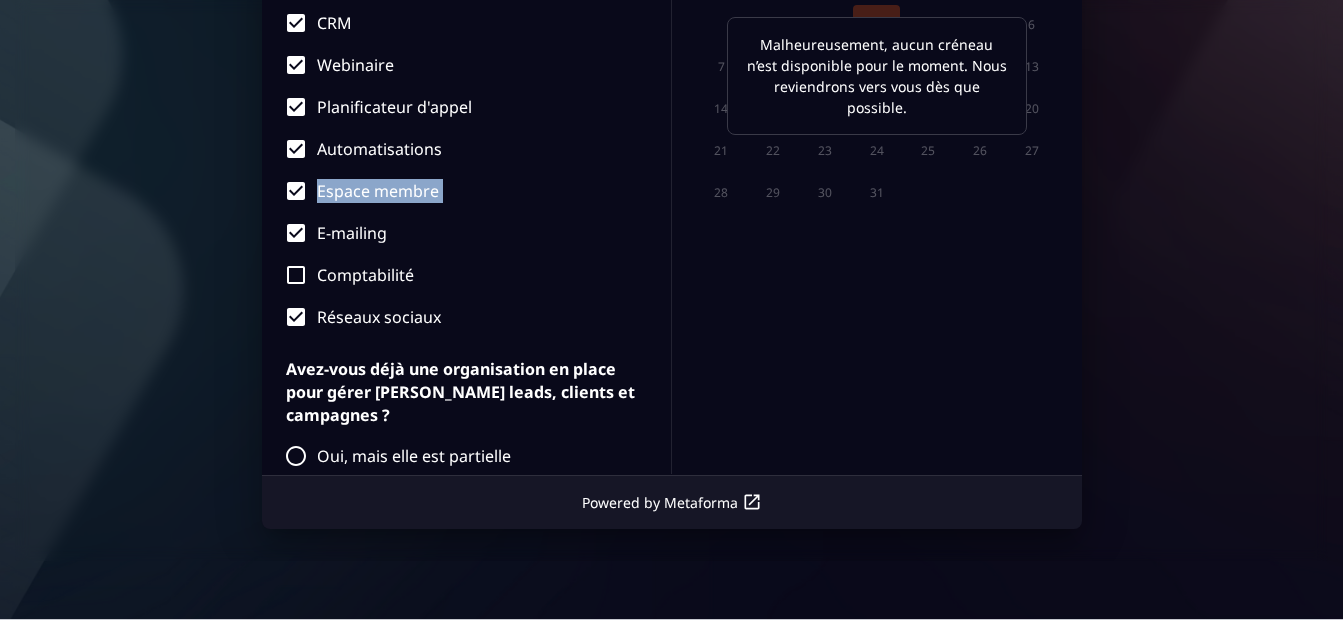 drag, startPoint x: 670, startPoint y: 207, endPoint x: 670, endPoint y: 246, distance: 39 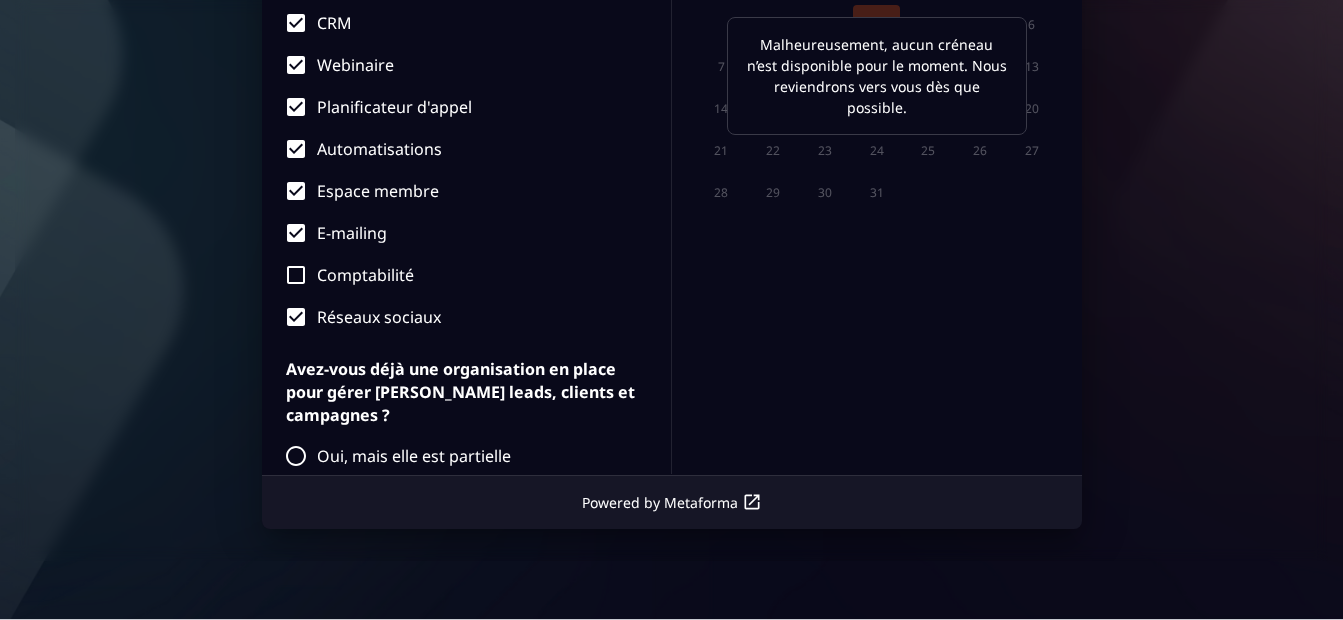 drag, startPoint x: 670, startPoint y: 246, endPoint x: 635, endPoint y: 203, distance: 55.443665 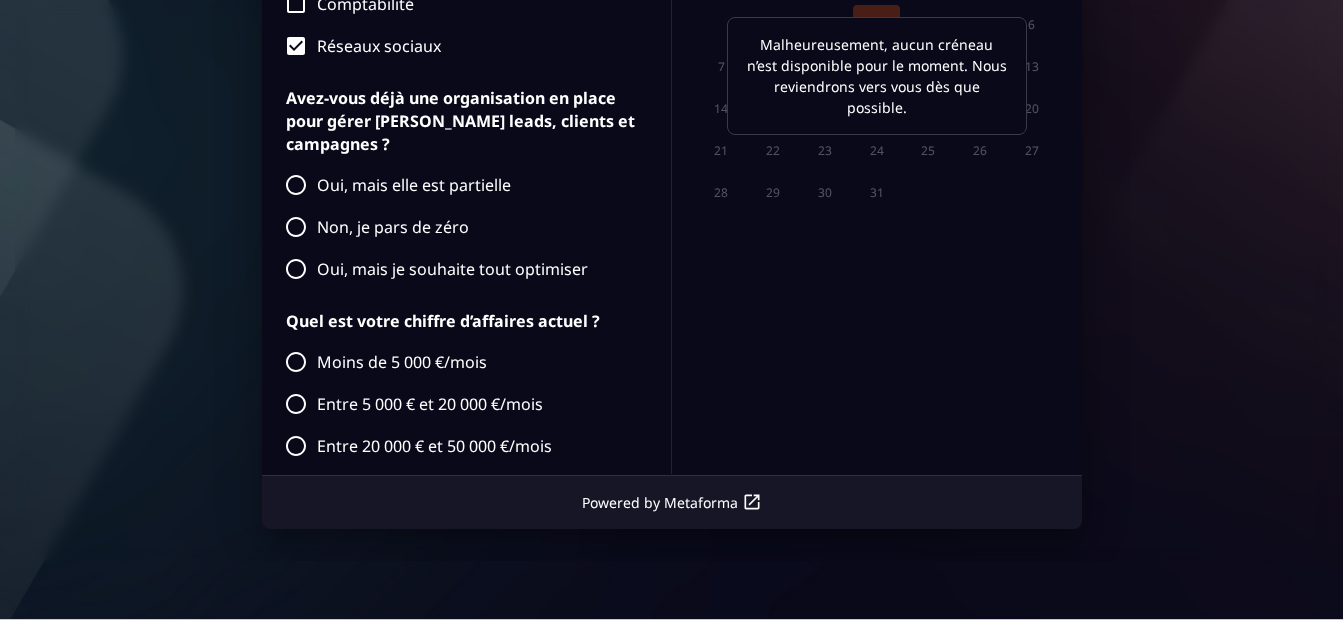 scroll, scrollTop: 816, scrollLeft: 0, axis: vertical 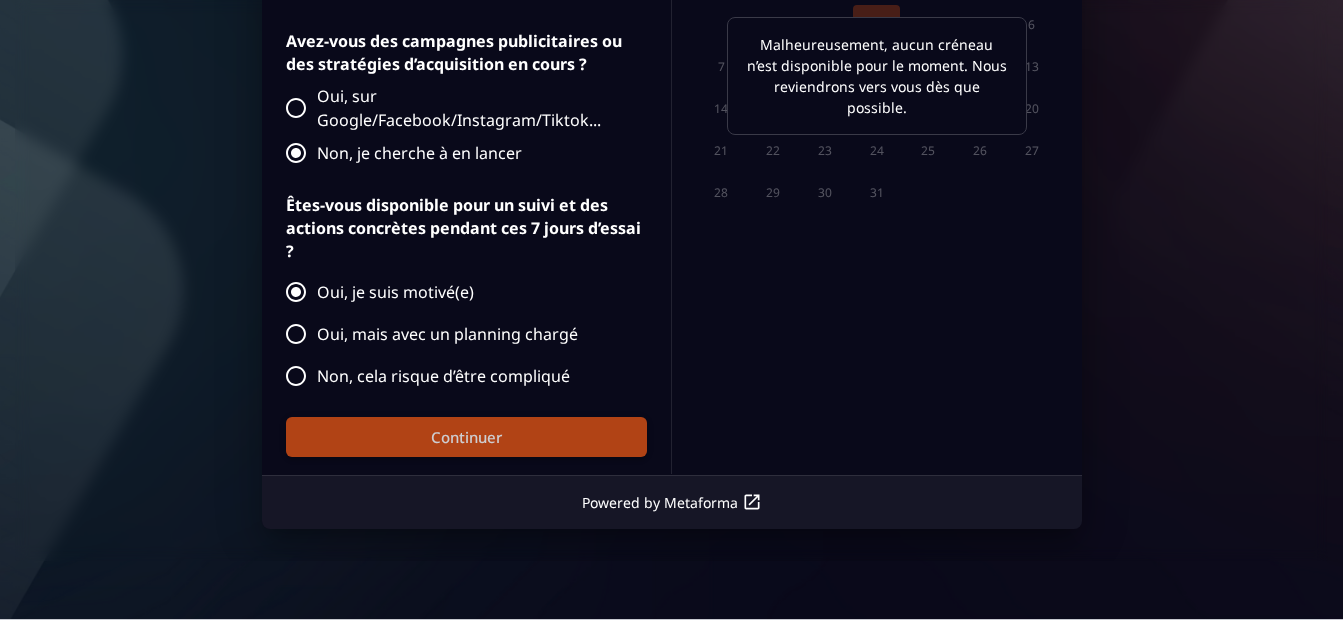 click on "Continuer" at bounding box center (466, 437) 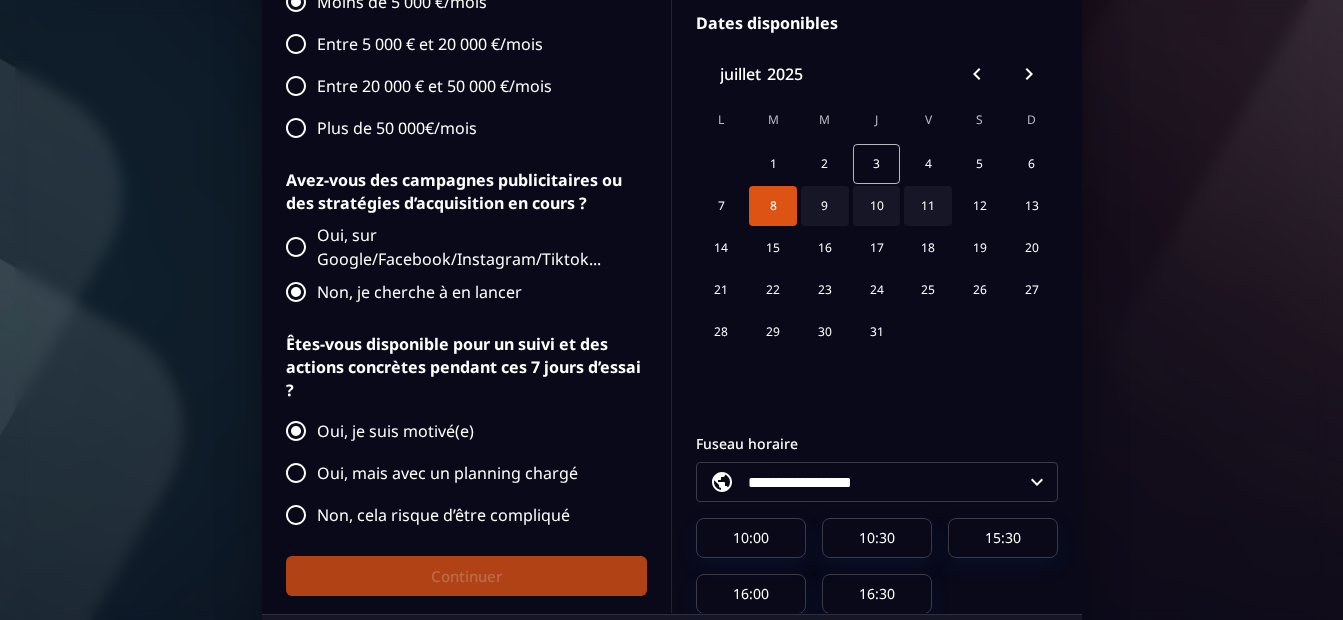 scroll, scrollTop: 291, scrollLeft: 0, axis: vertical 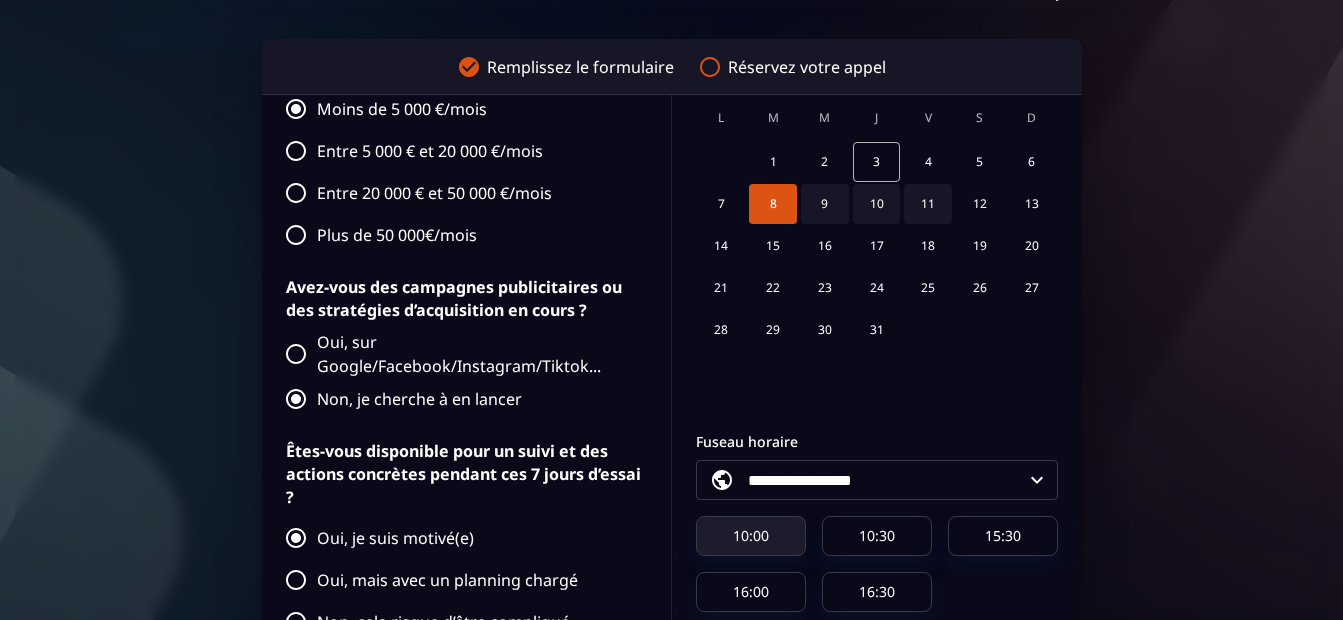 click on "10:00" at bounding box center [751, 536] 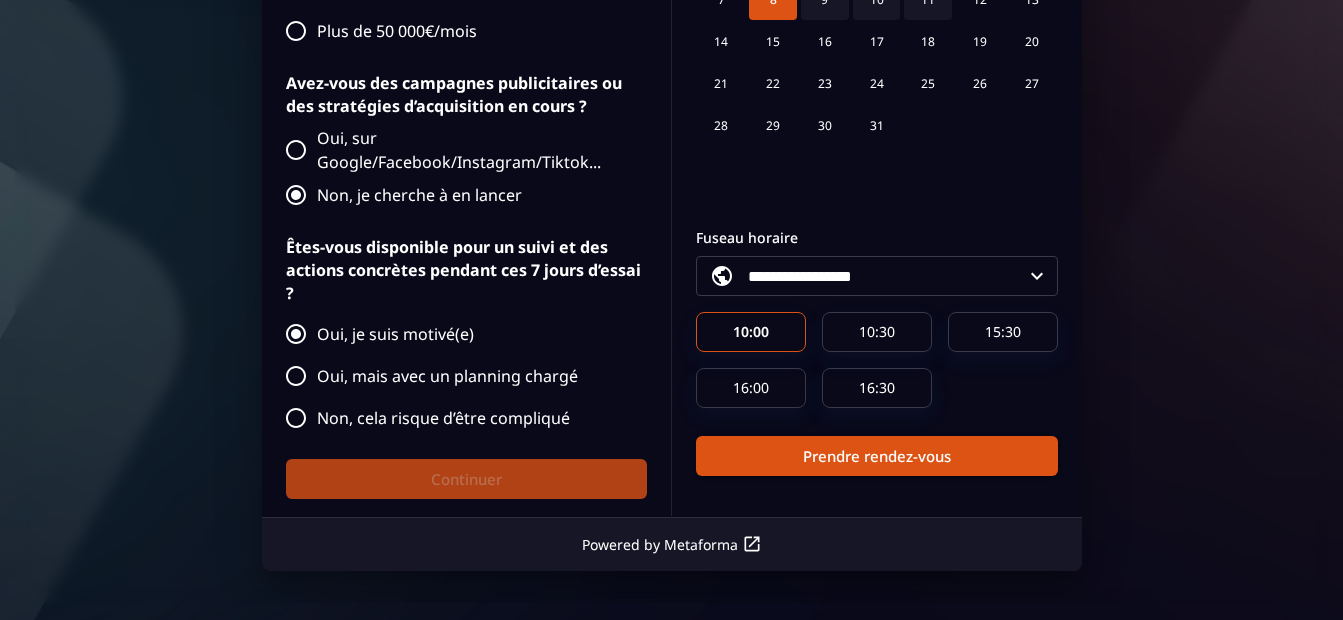 scroll, scrollTop: 499, scrollLeft: 0, axis: vertical 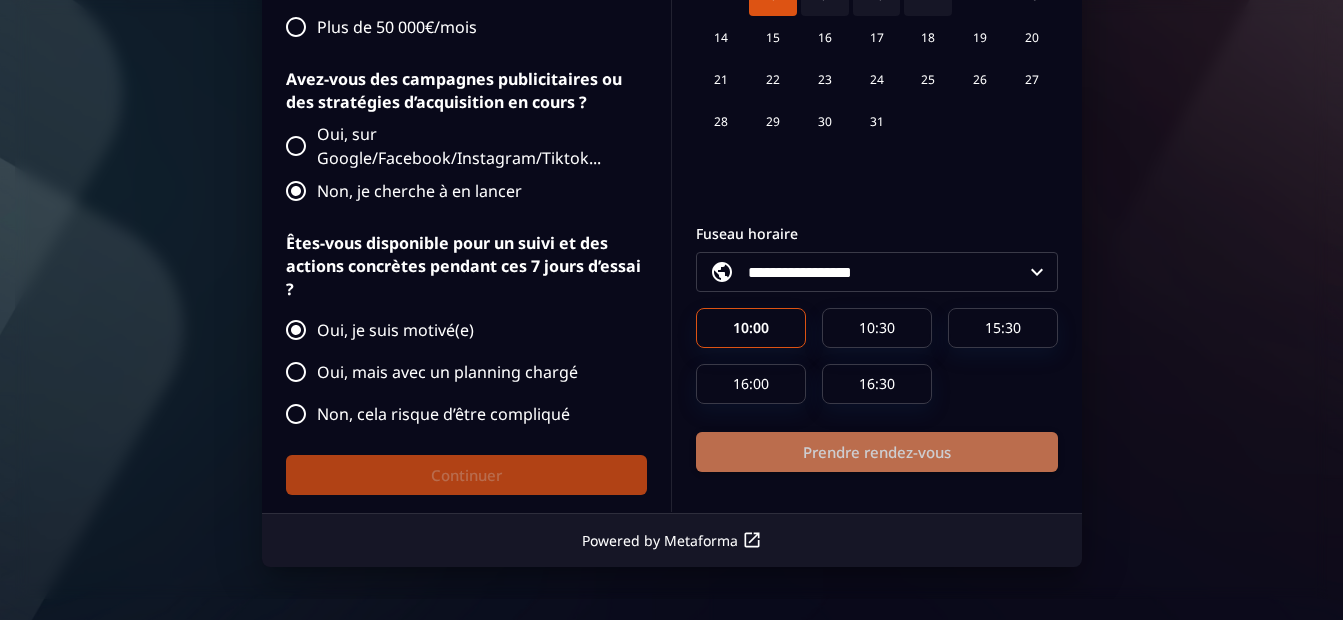 click on "Prendre rendez-vous" at bounding box center [877, 452] 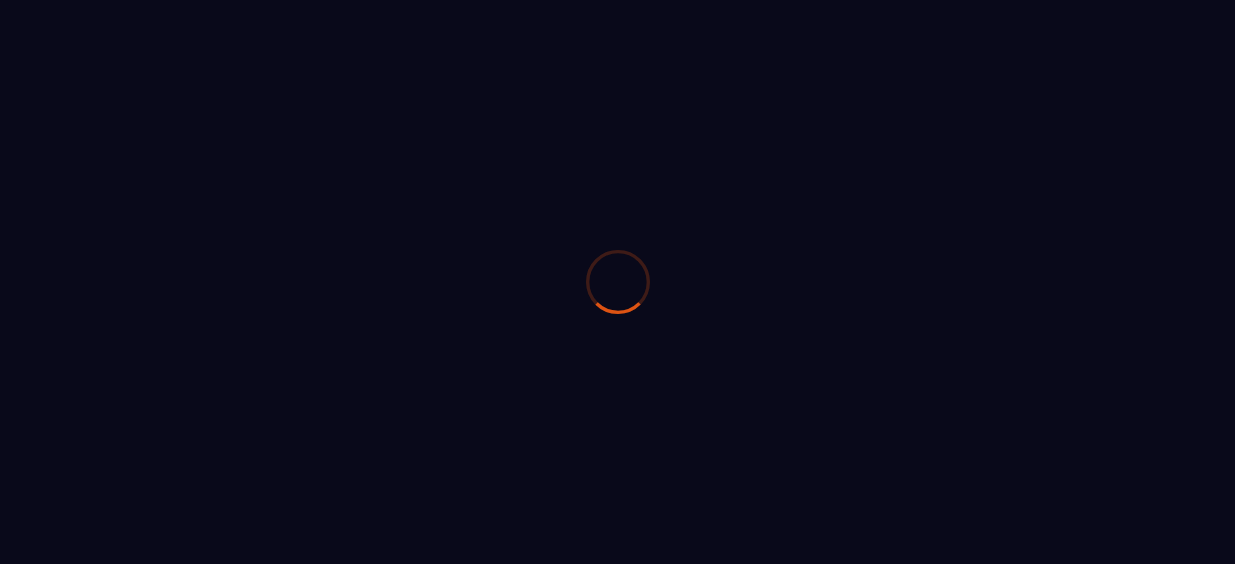 scroll, scrollTop: 0, scrollLeft: 0, axis: both 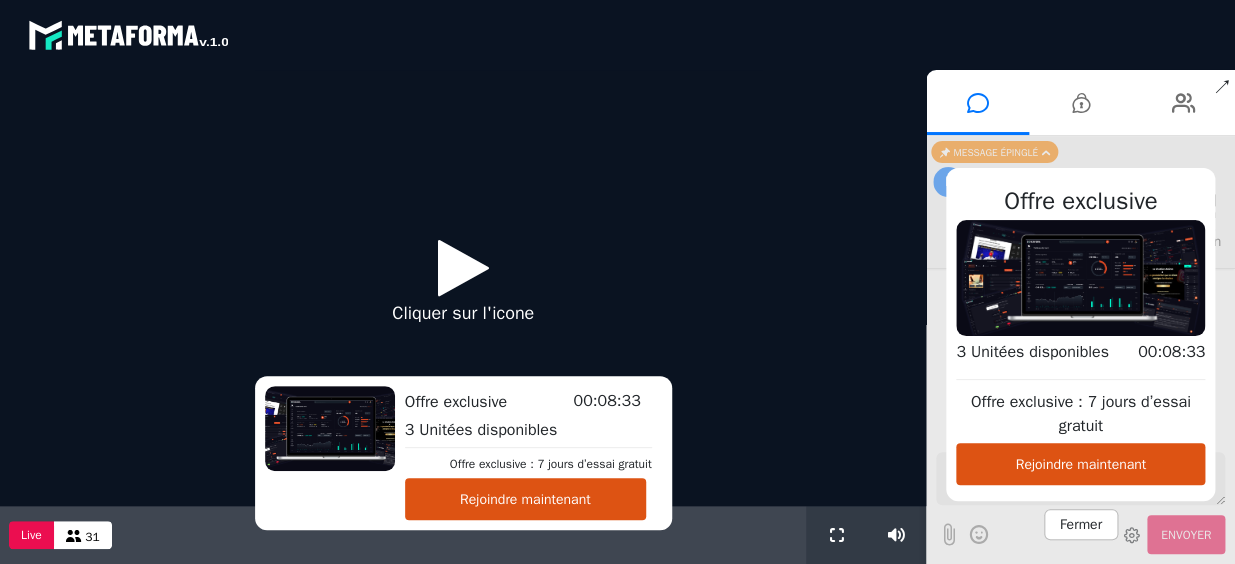 click at bounding box center [463, 267] 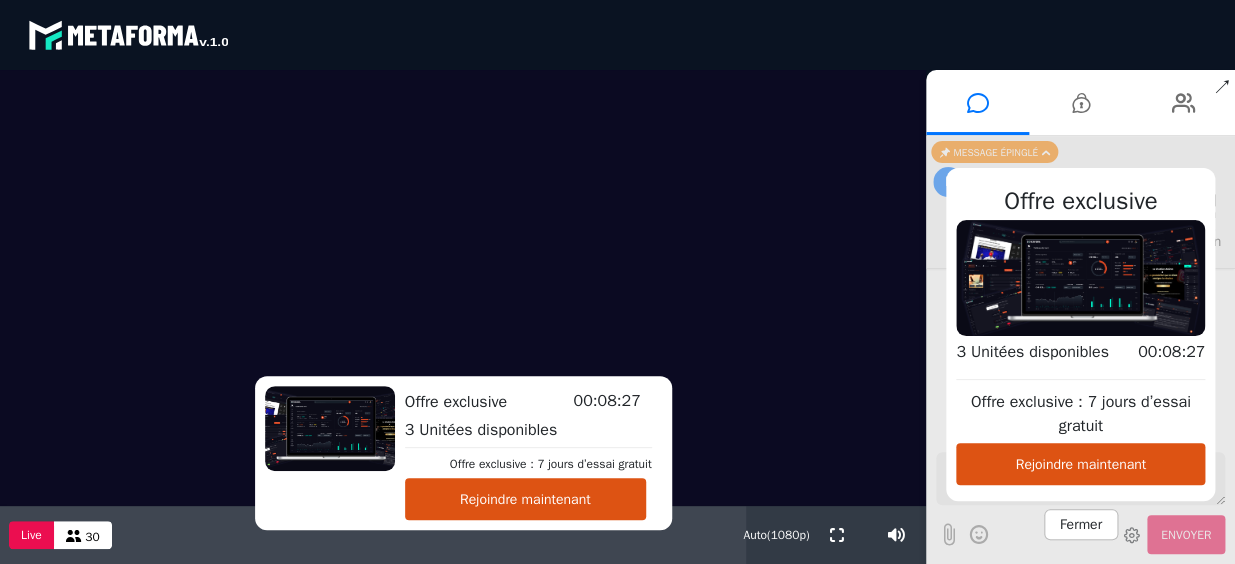 click on "Fermer" at bounding box center (1081, 524) 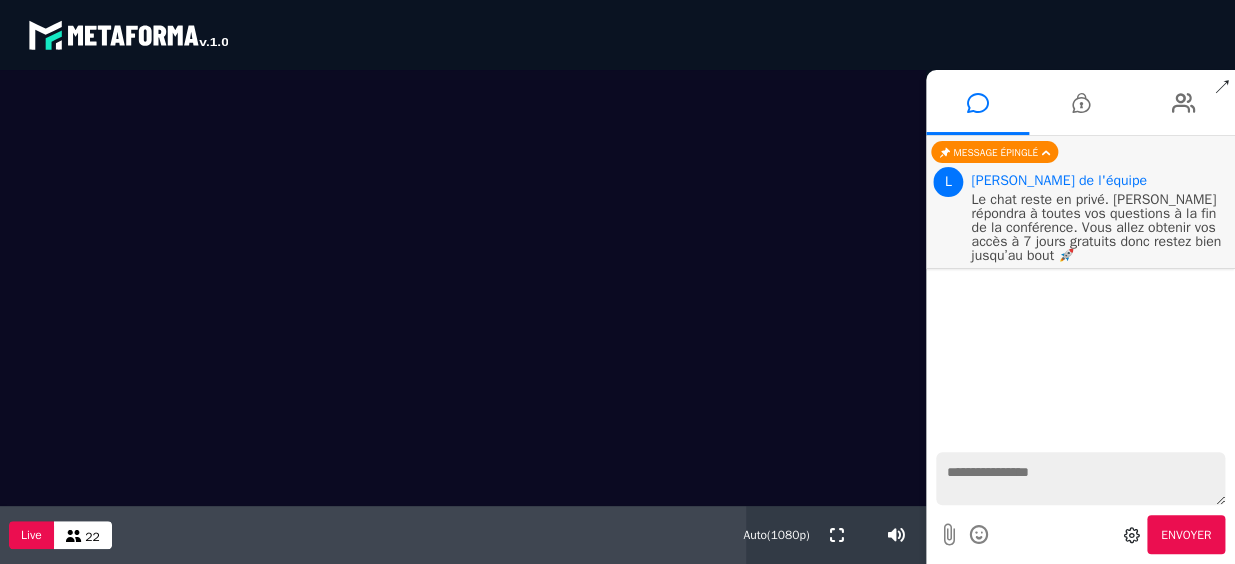 click on "Message épinglé" at bounding box center [994, 152] 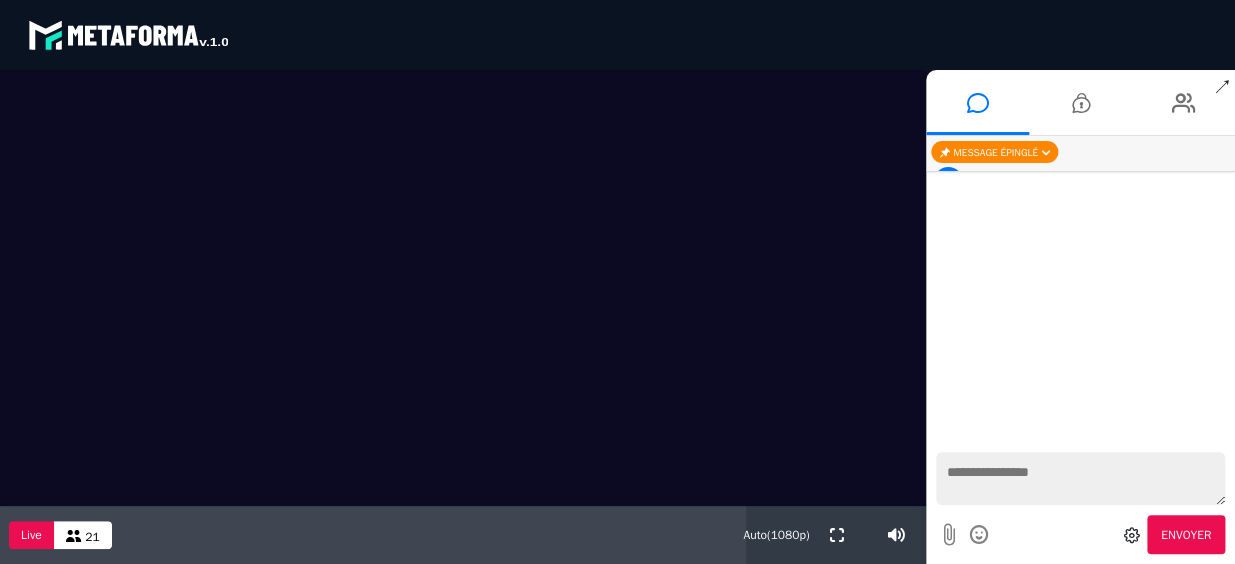 click on "Message épinglé" at bounding box center (994, 152) 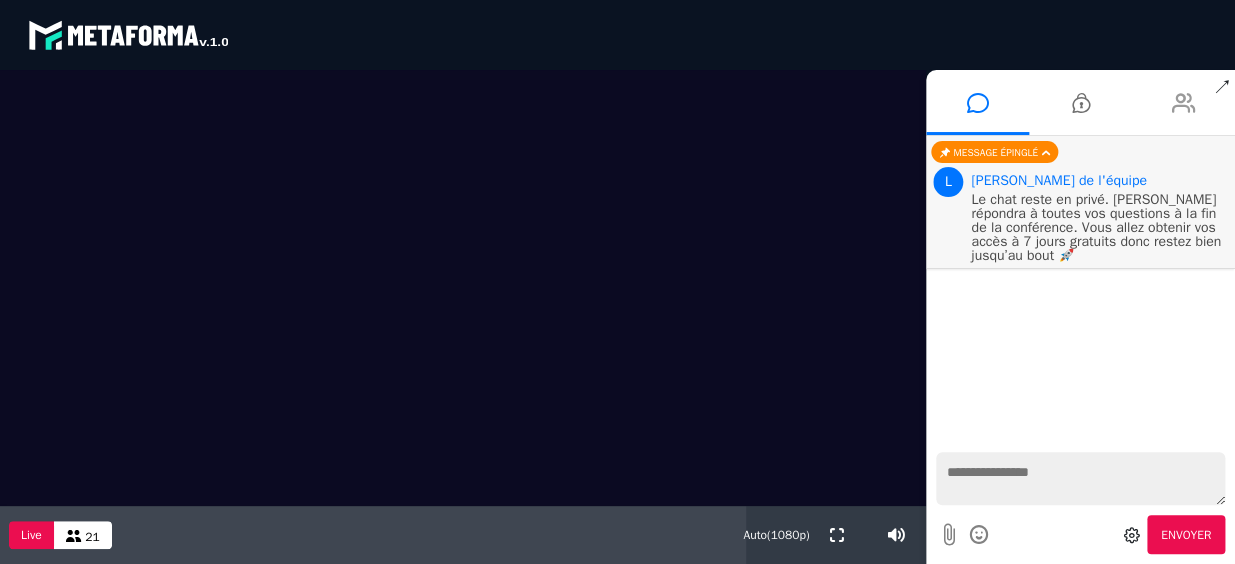 click at bounding box center [1184, 103] 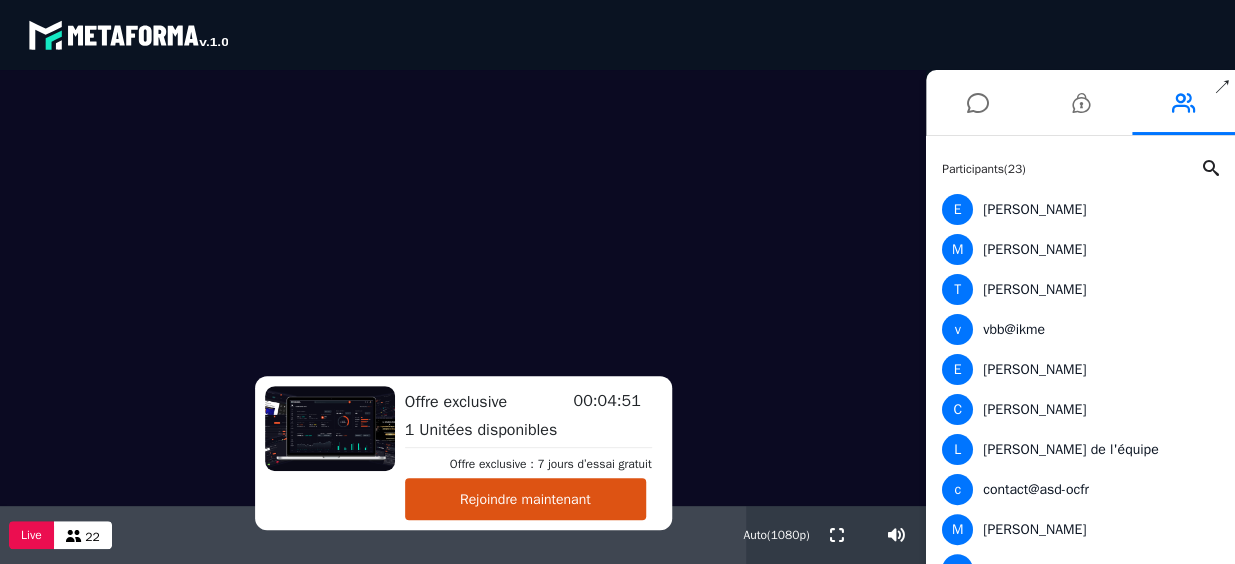click at bounding box center [463, 288] 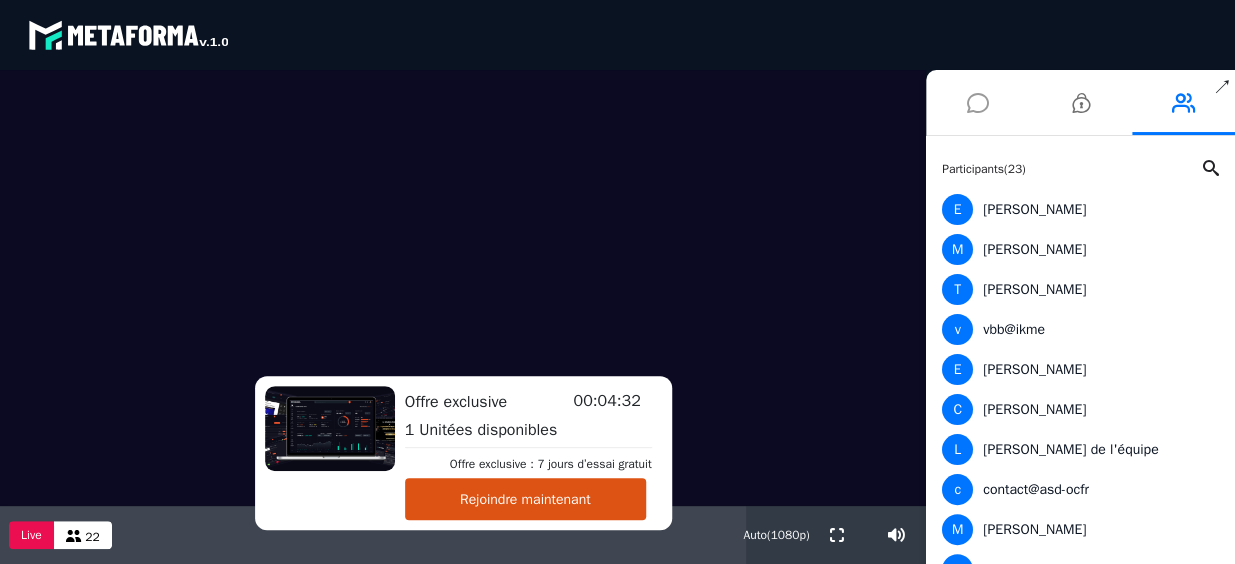 click at bounding box center [978, 103] 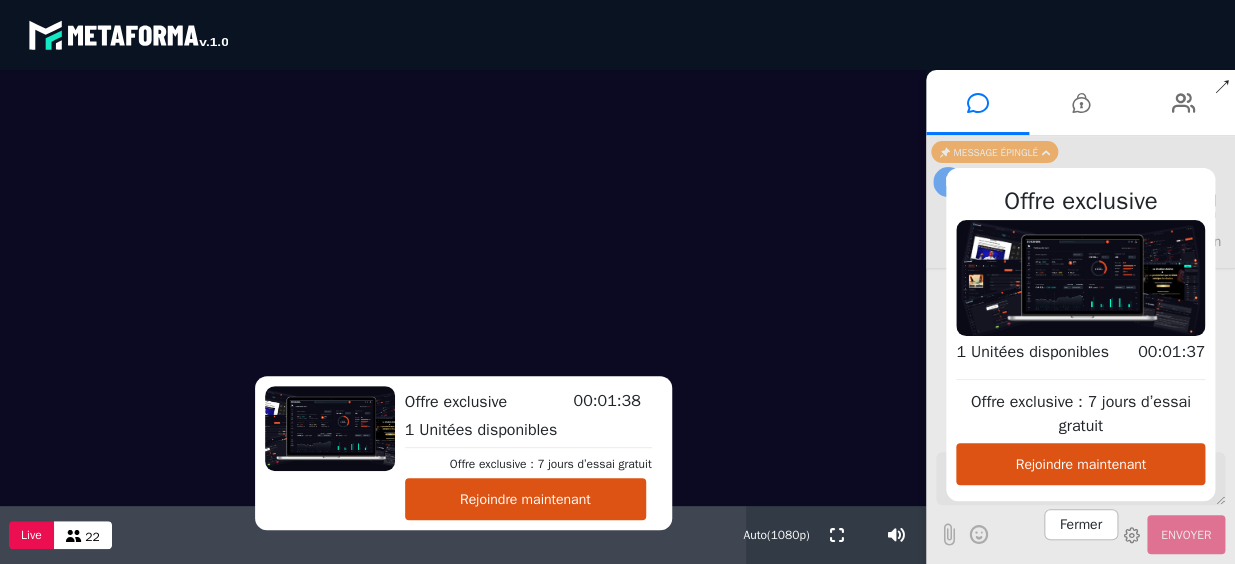 click on "blastream met_channel-b75402aa3198a961a33137d6ed46a688 fr en fr es" 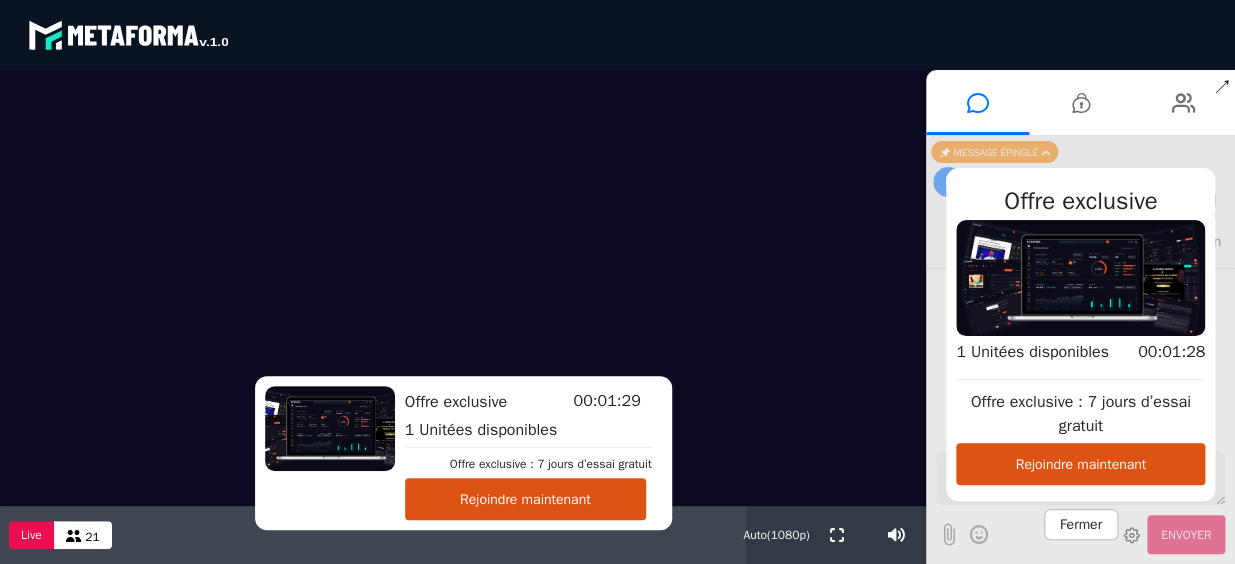 click on "Fermer" at bounding box center (1081, 524) 